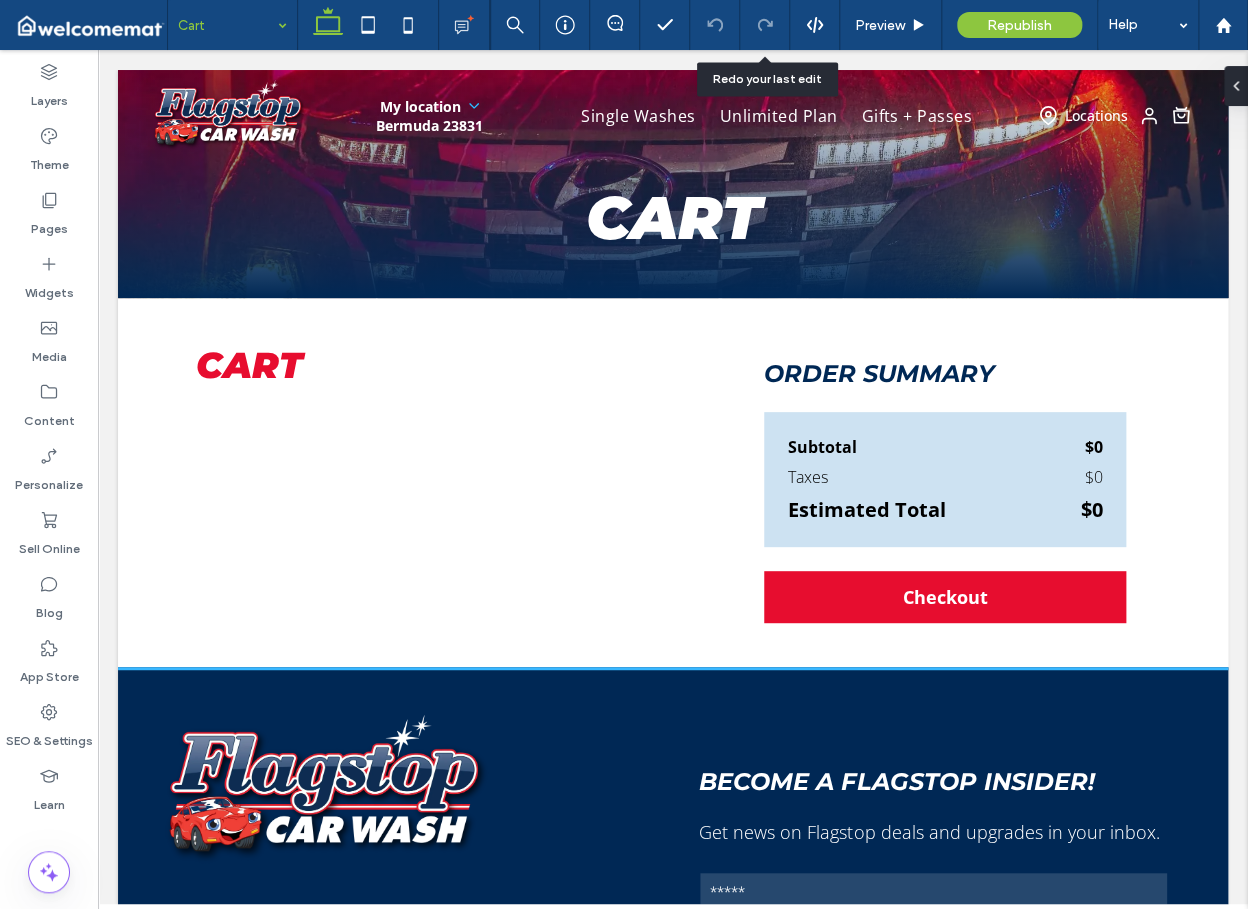 scroll, scrollTop: 0, scrollLeft: 0, axis: both 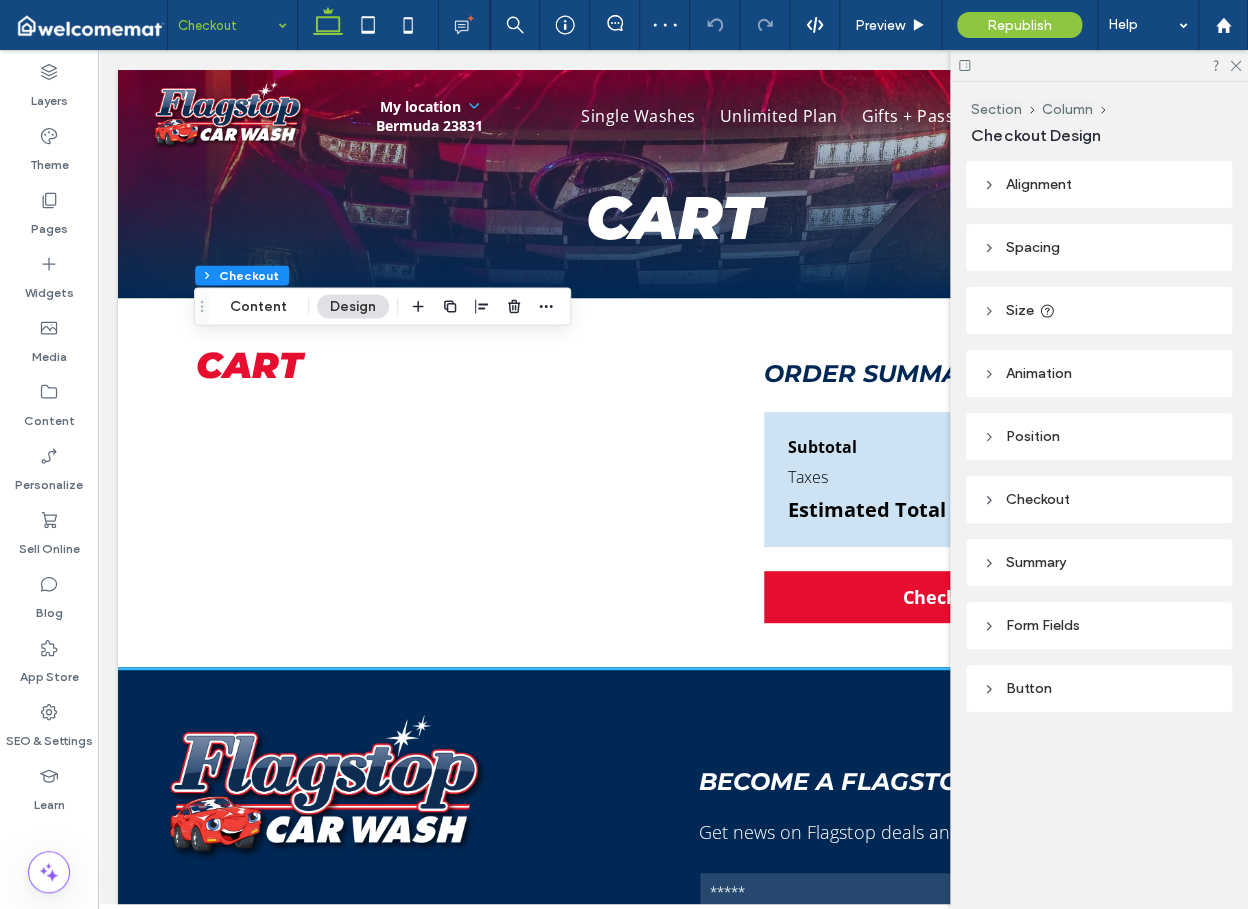 click on "Form Fields" at bounding box center (1099, 625) 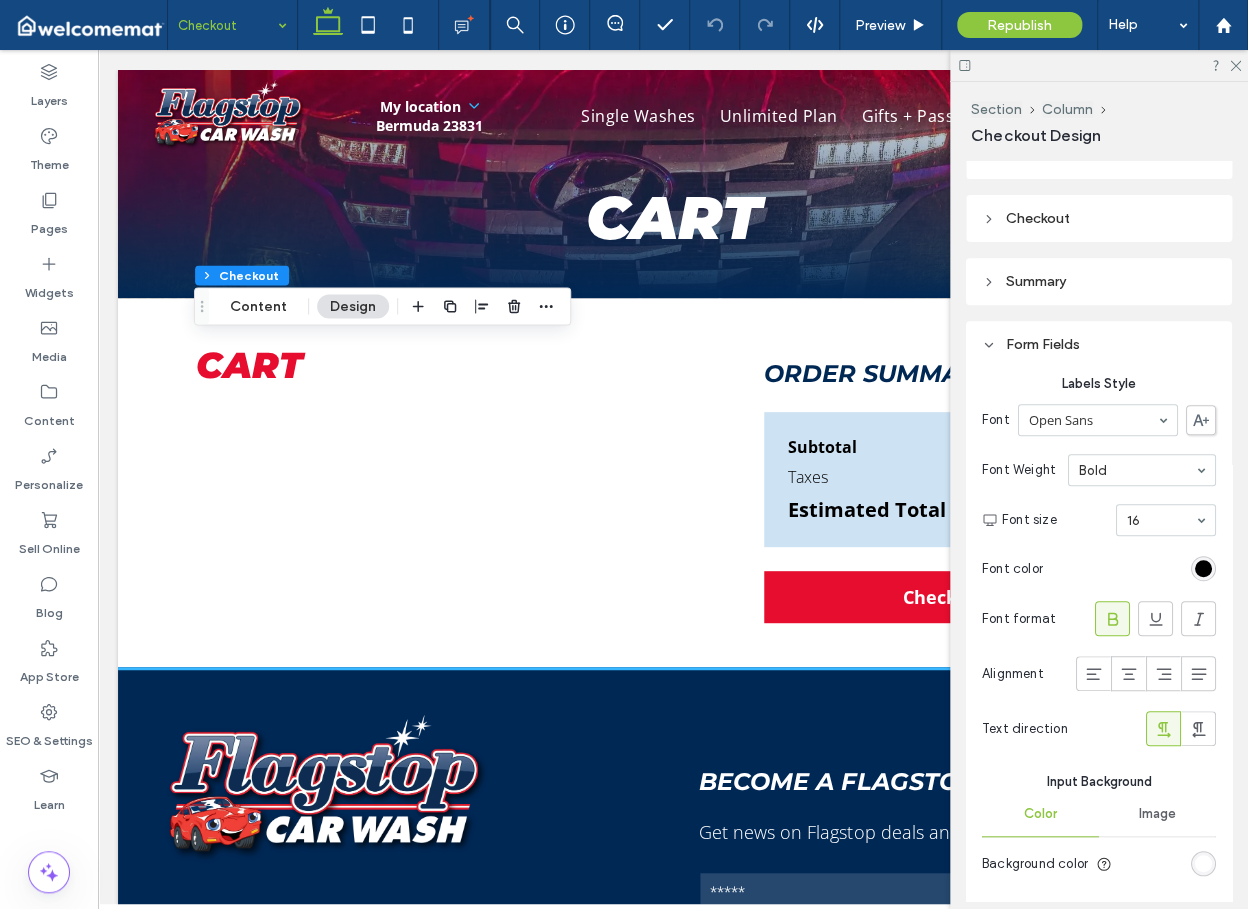 scroll, scrollTop: 333, scrollLeft: 0, axis: vertical 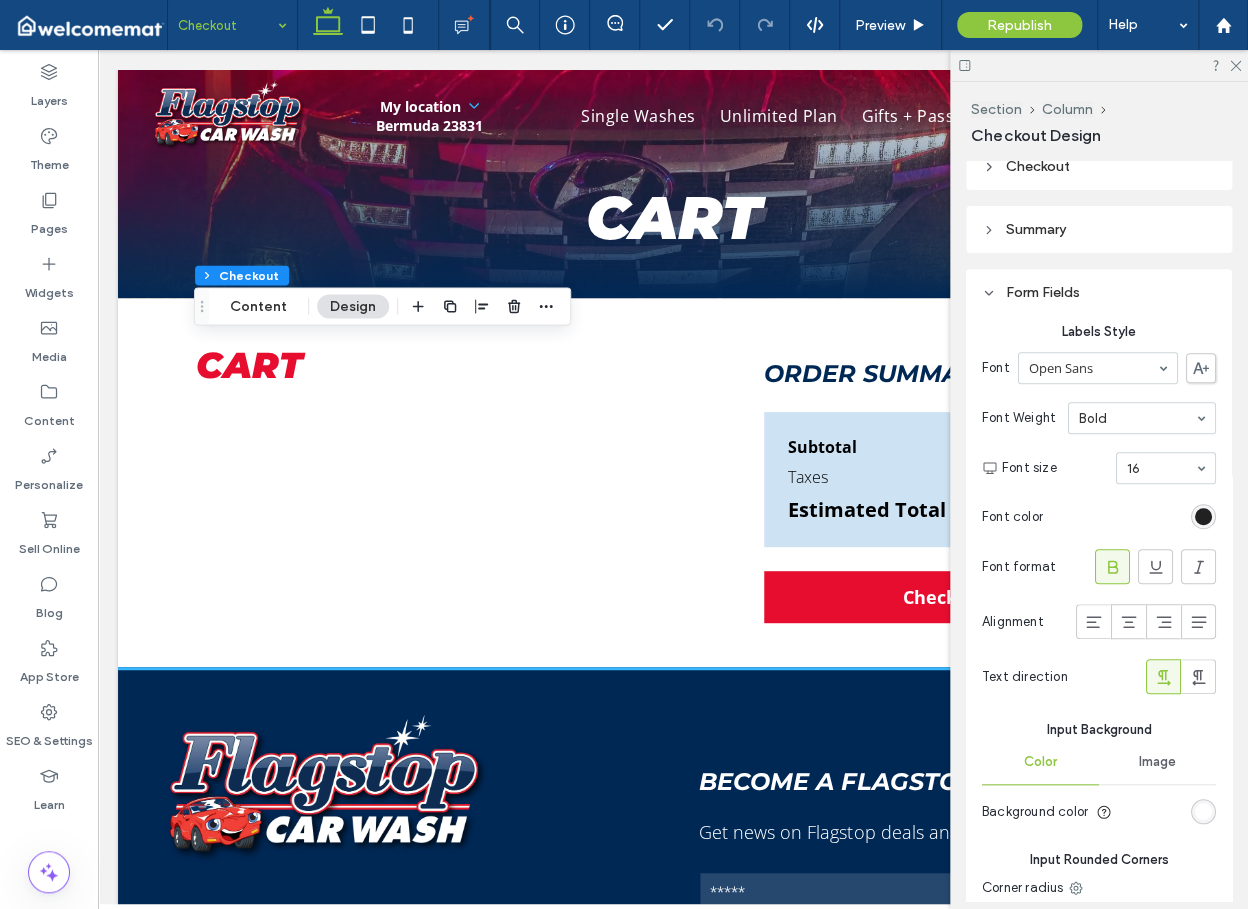 click at bounding box center (1203, 516) 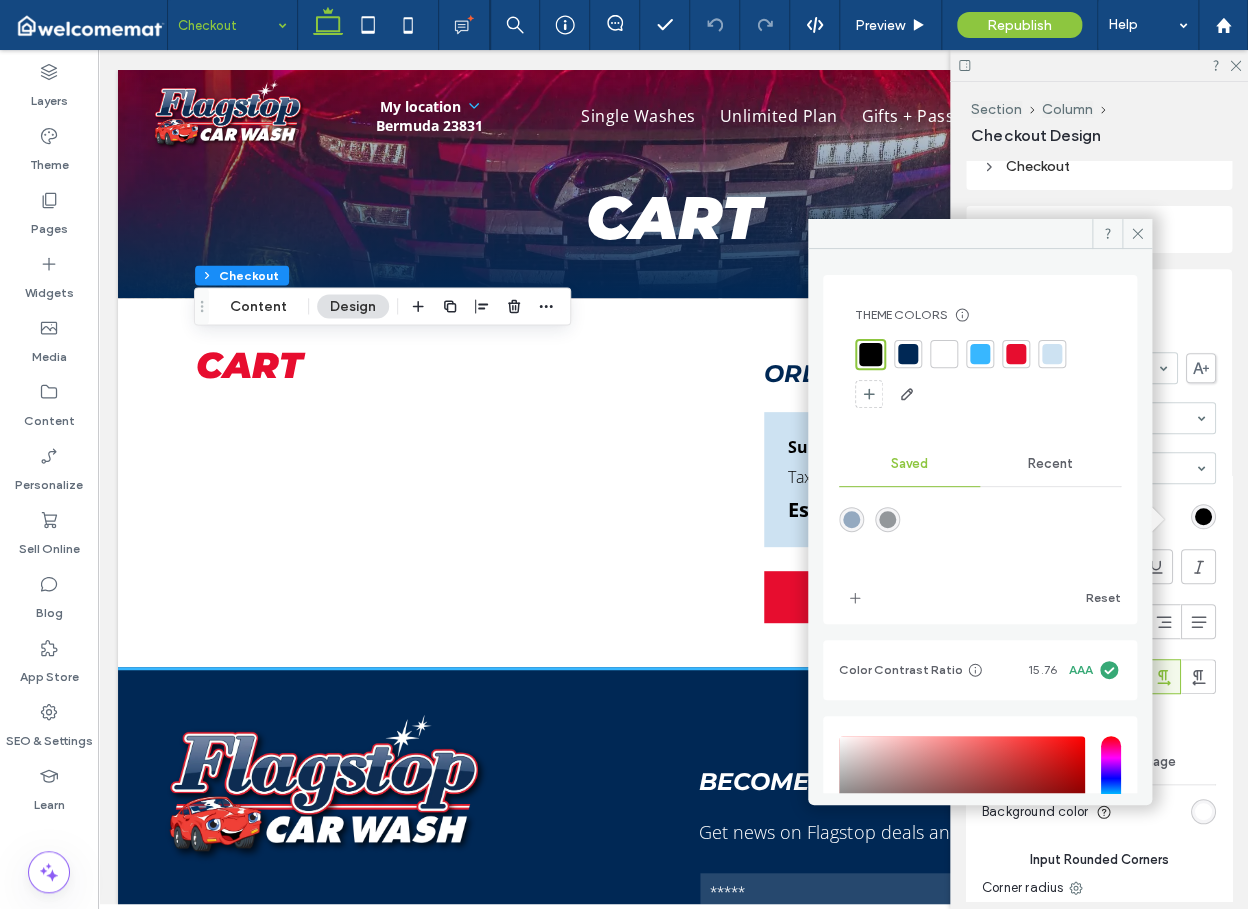 click at bounding box center (908, 354) 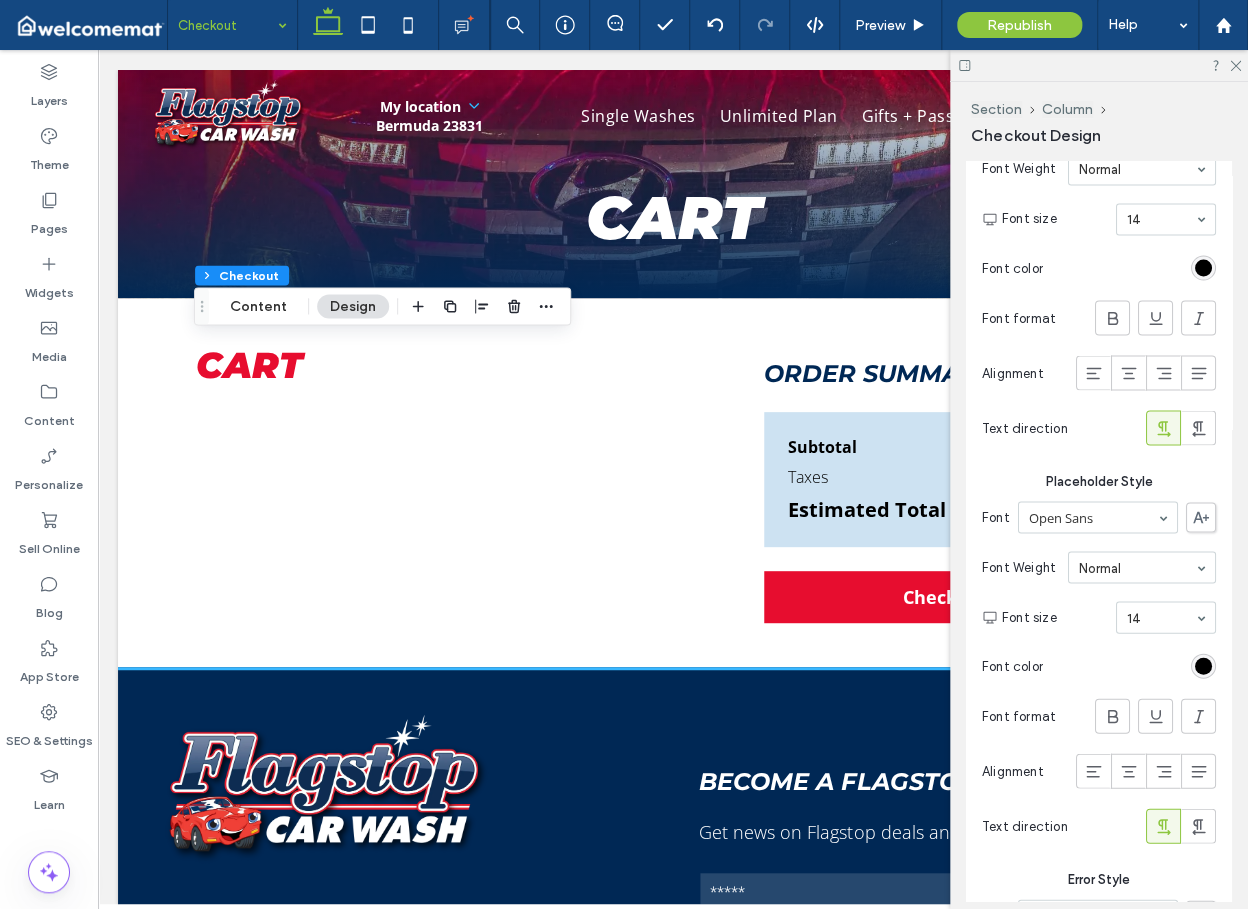 scroll, scrollTop: 1333, scrollLeft: 0, axis: vertical 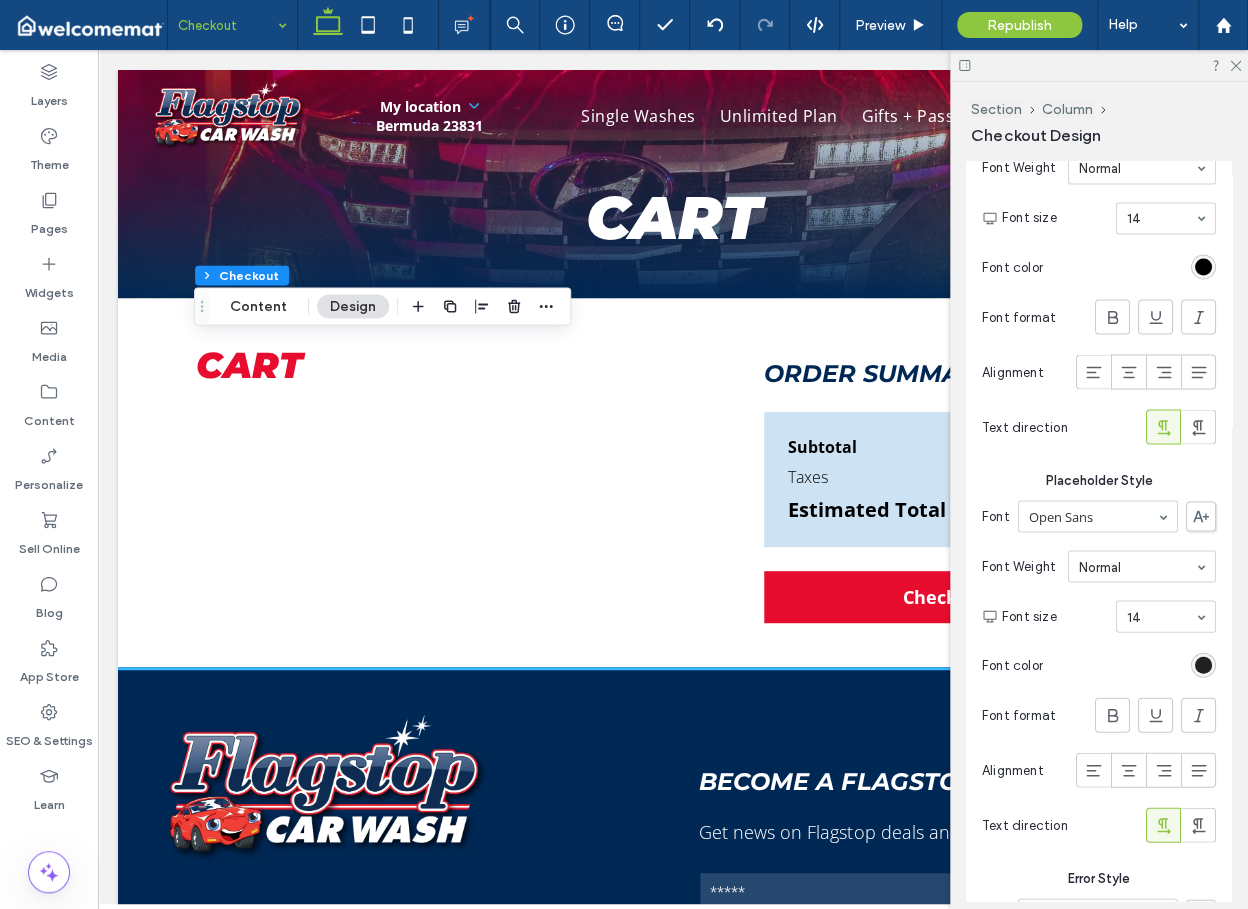 click at bounding box center [1203, 664] 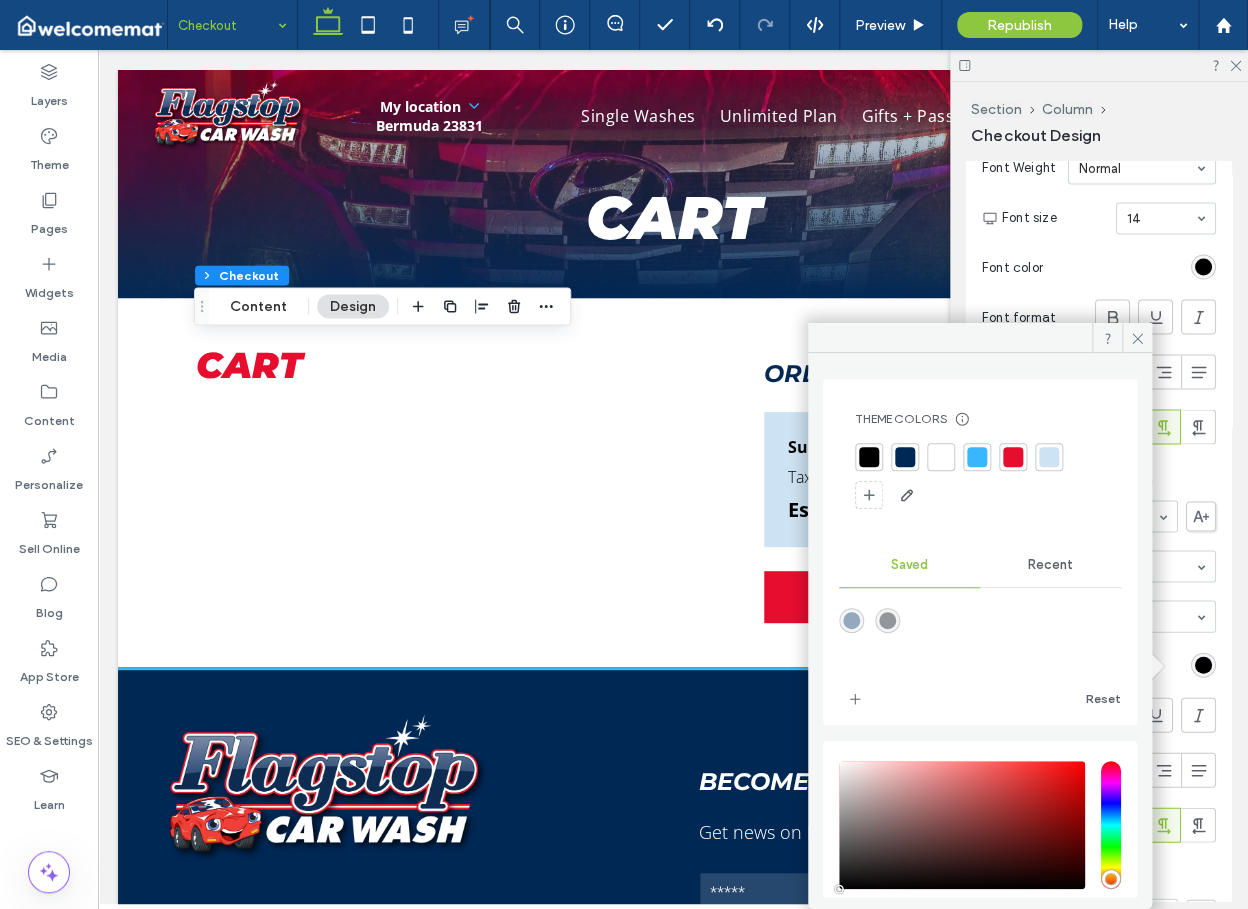 click at bounding box center [1049, 457] 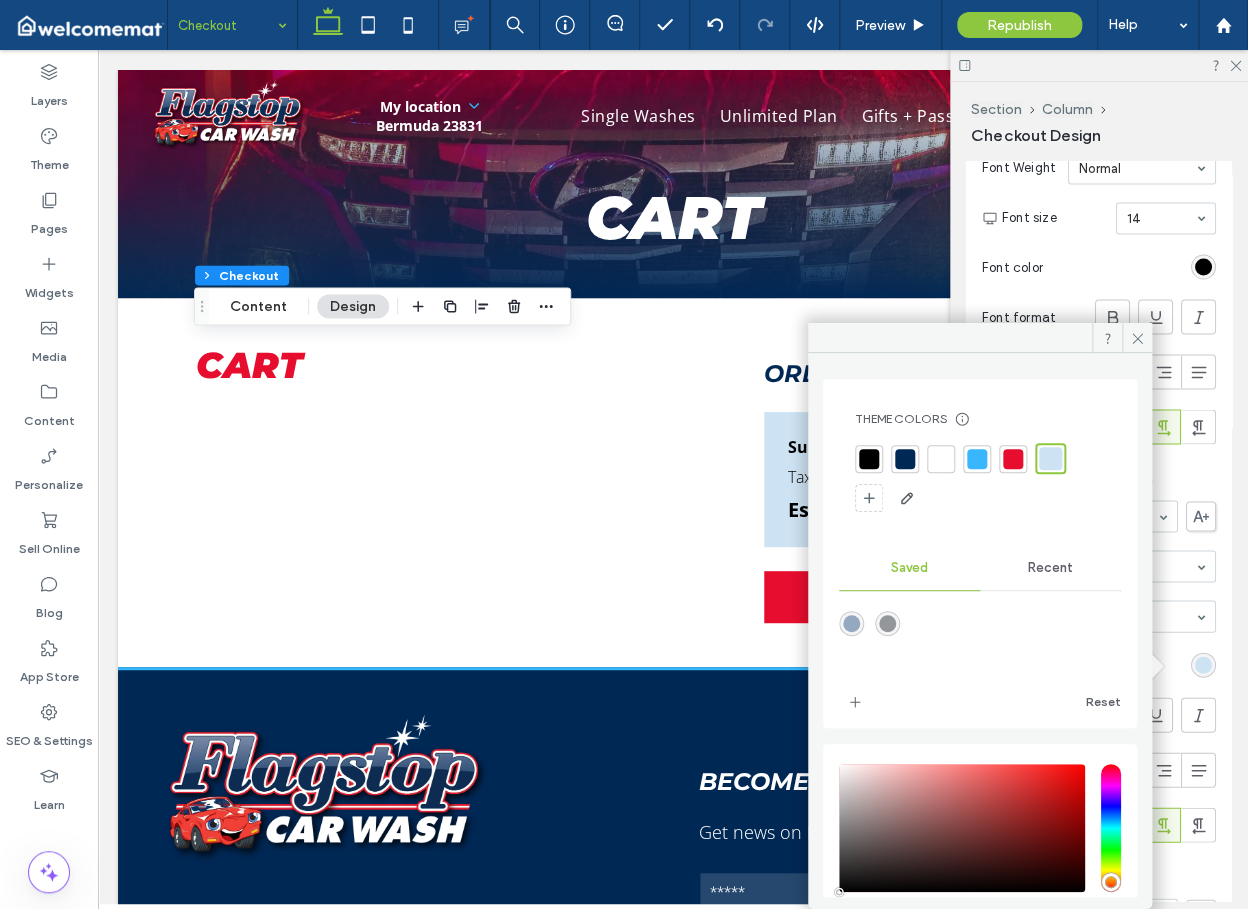 click at bounding box center [887, 623] 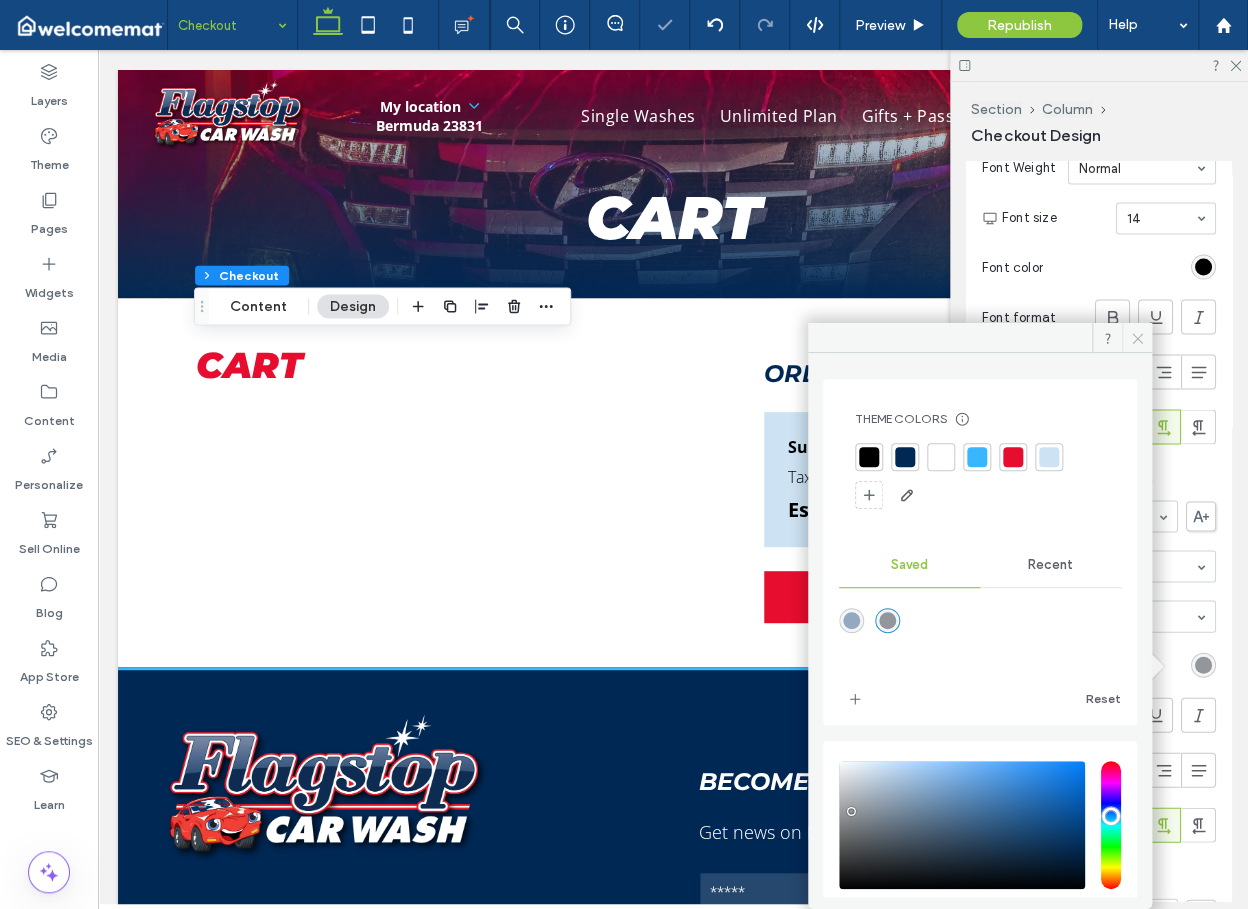 click at bounding box center [1137, 338] 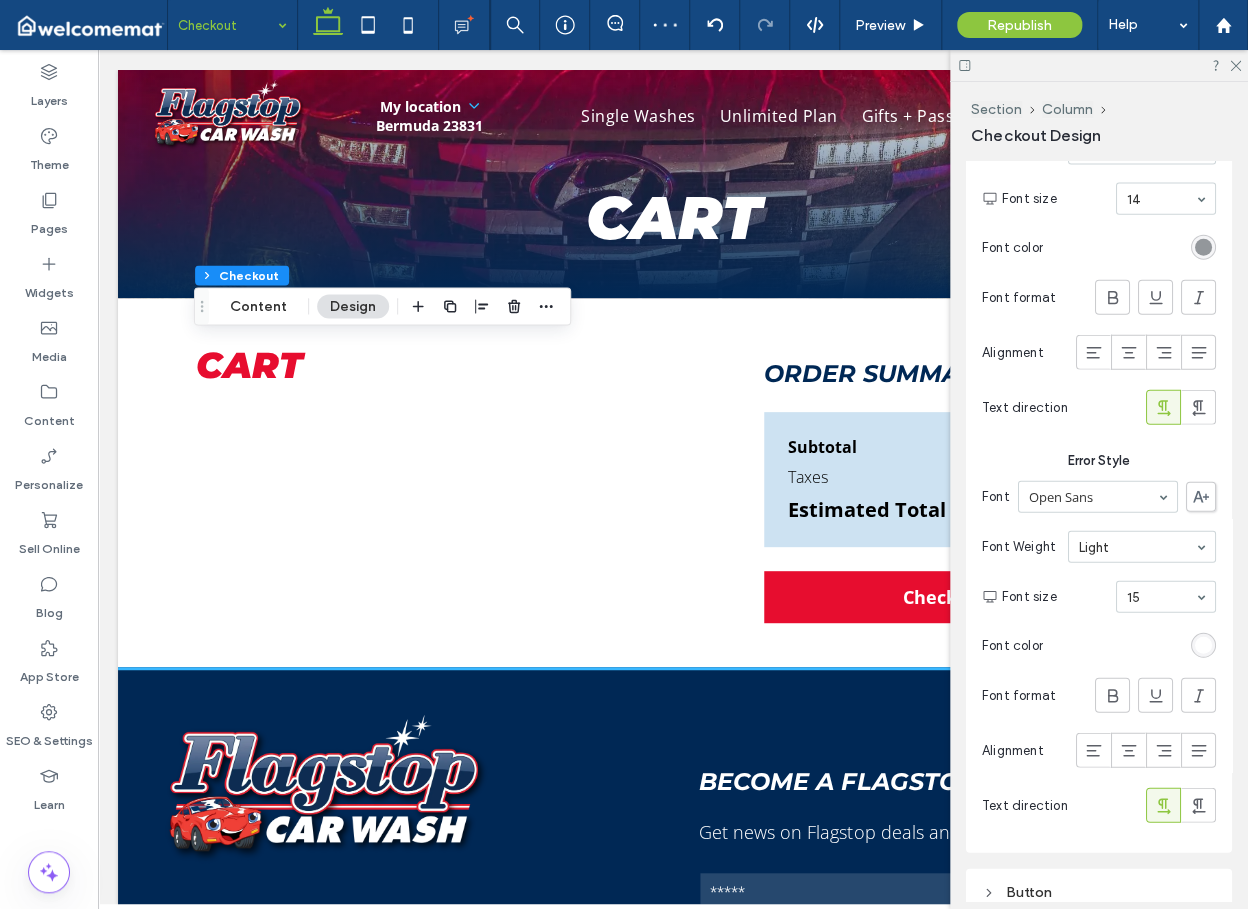 scroll, scrollTop: 1777, scrollLeft: 0, axis: vertical 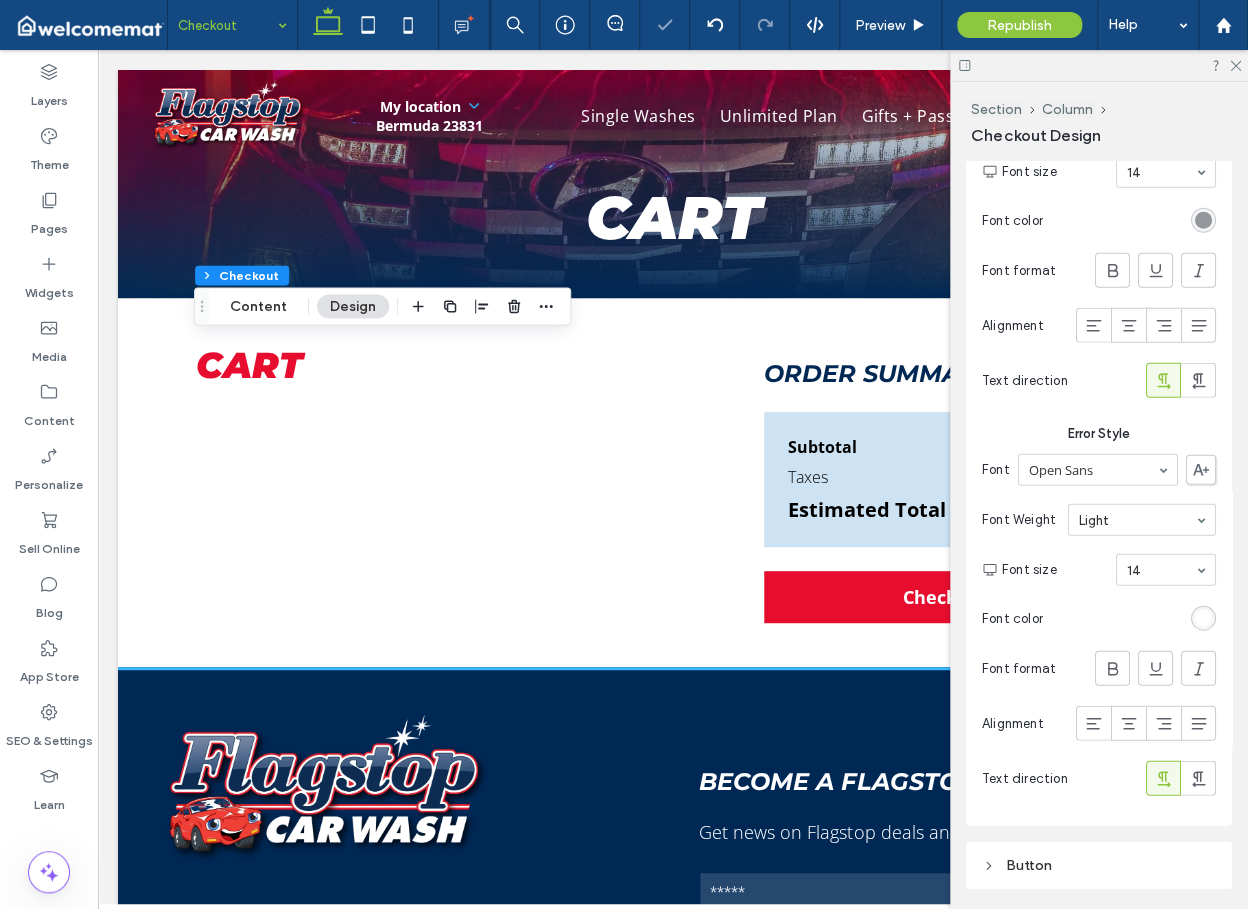 click at bounding box center (1203, 618) 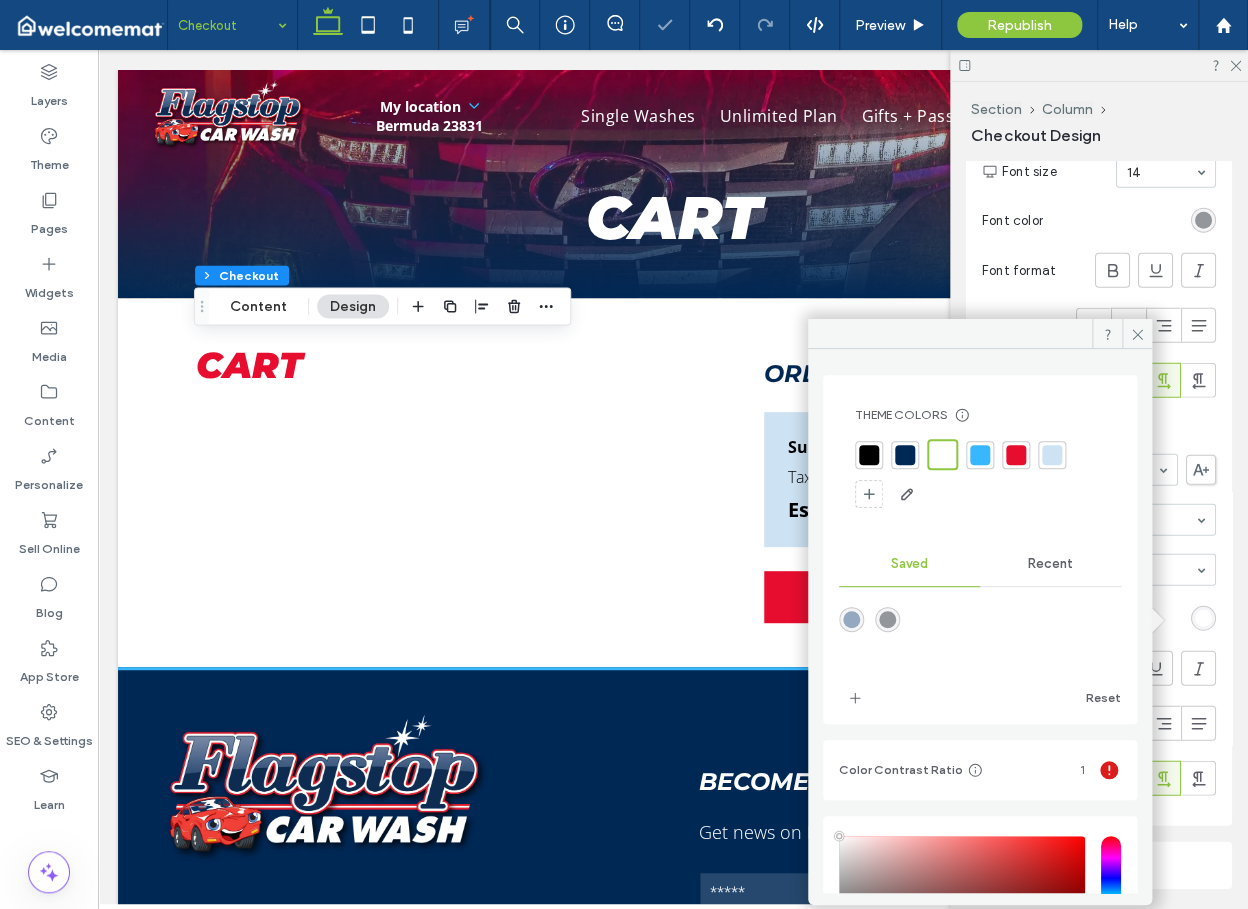 click at bounding box center [1016, 455] 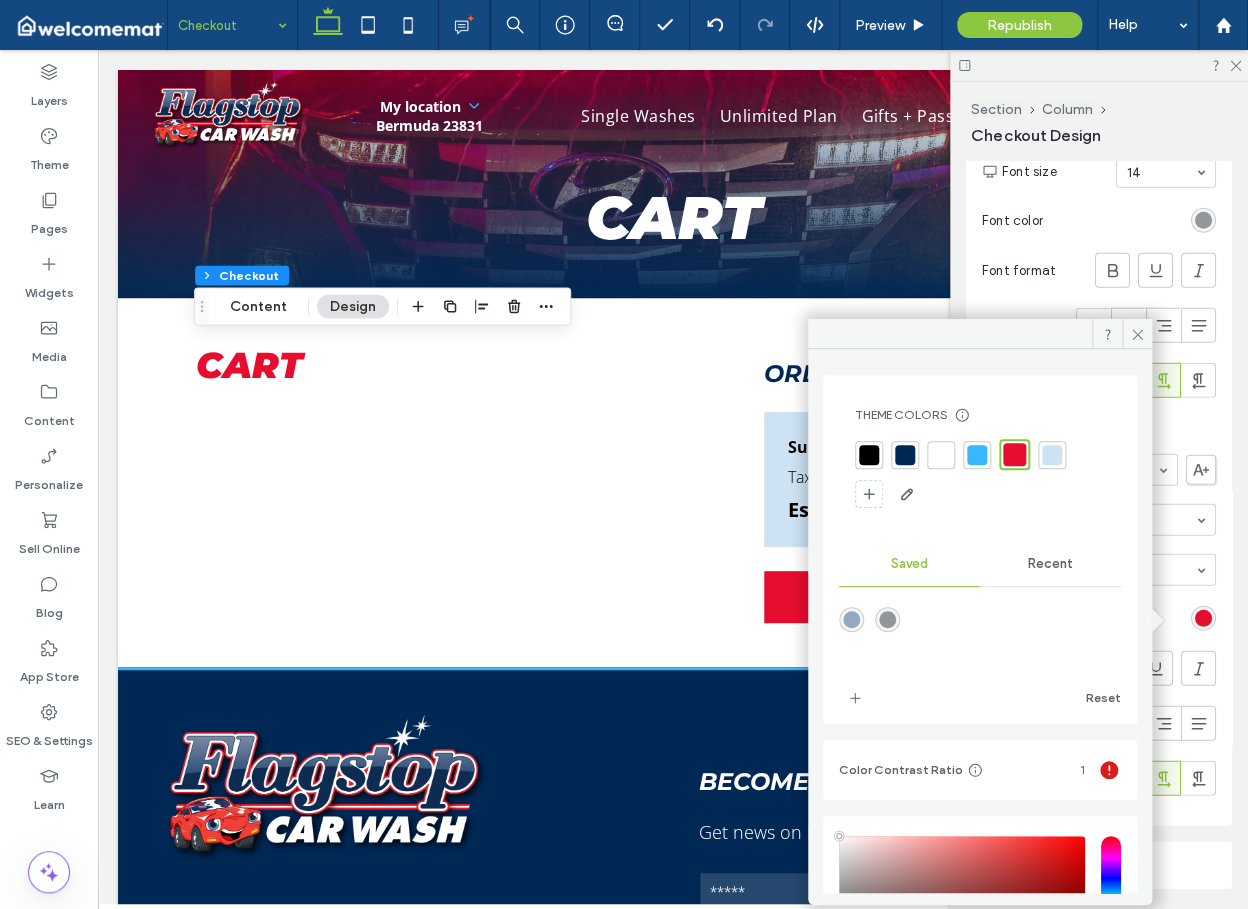 click on "Light" at bounding box center [1142, 520] 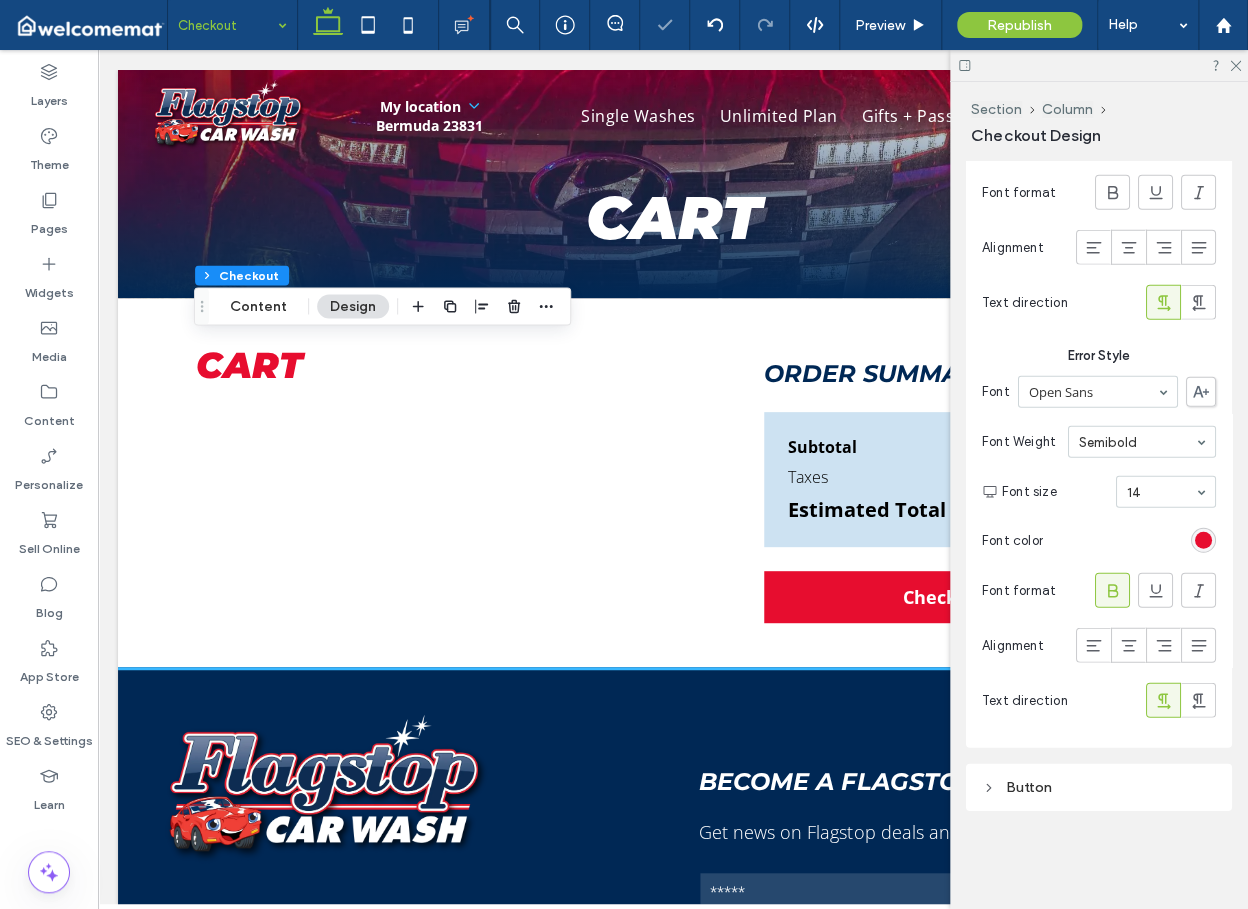 click on "Button" at bounding box center [1099, 787] 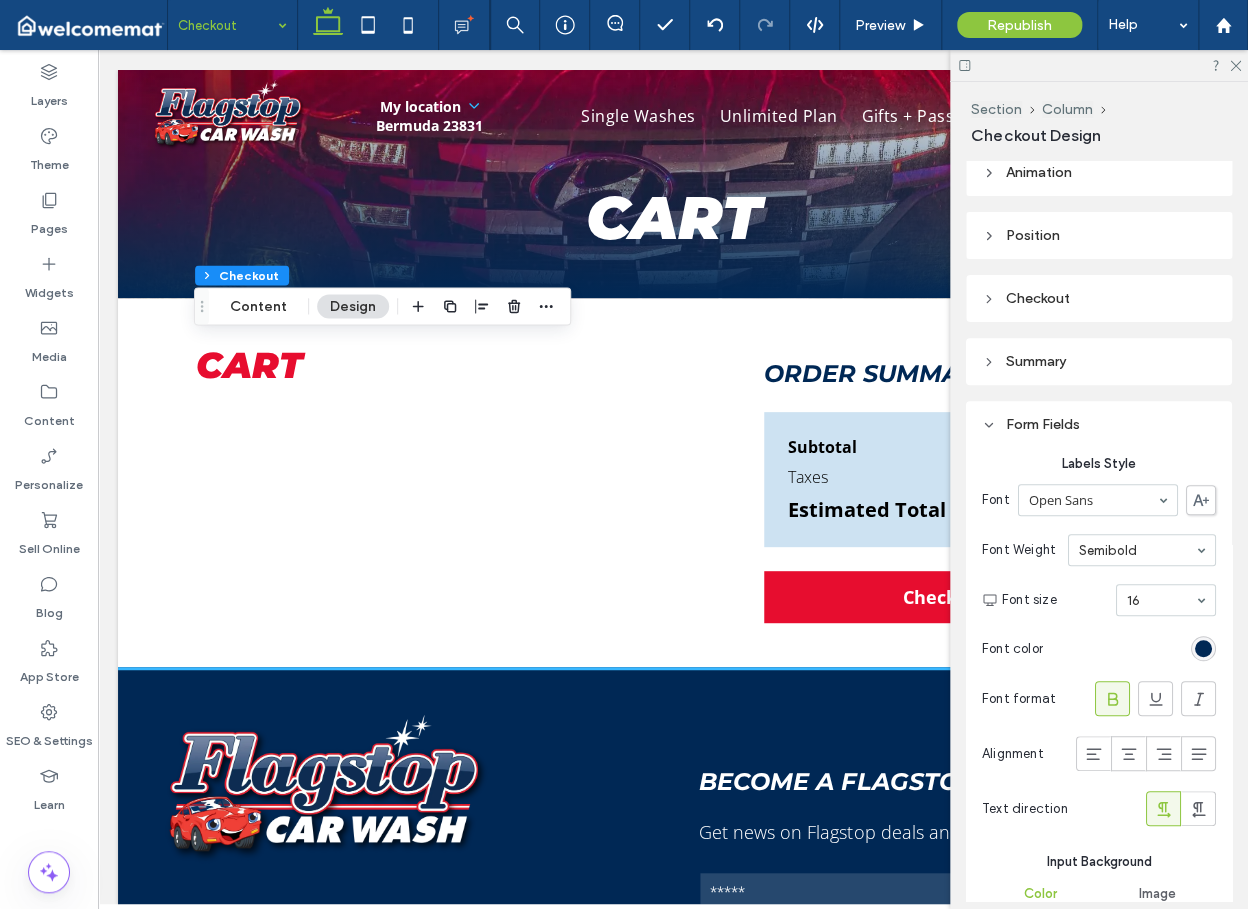 scroll, scrollTop: 222, scrollLeft: 0, axis: vertical 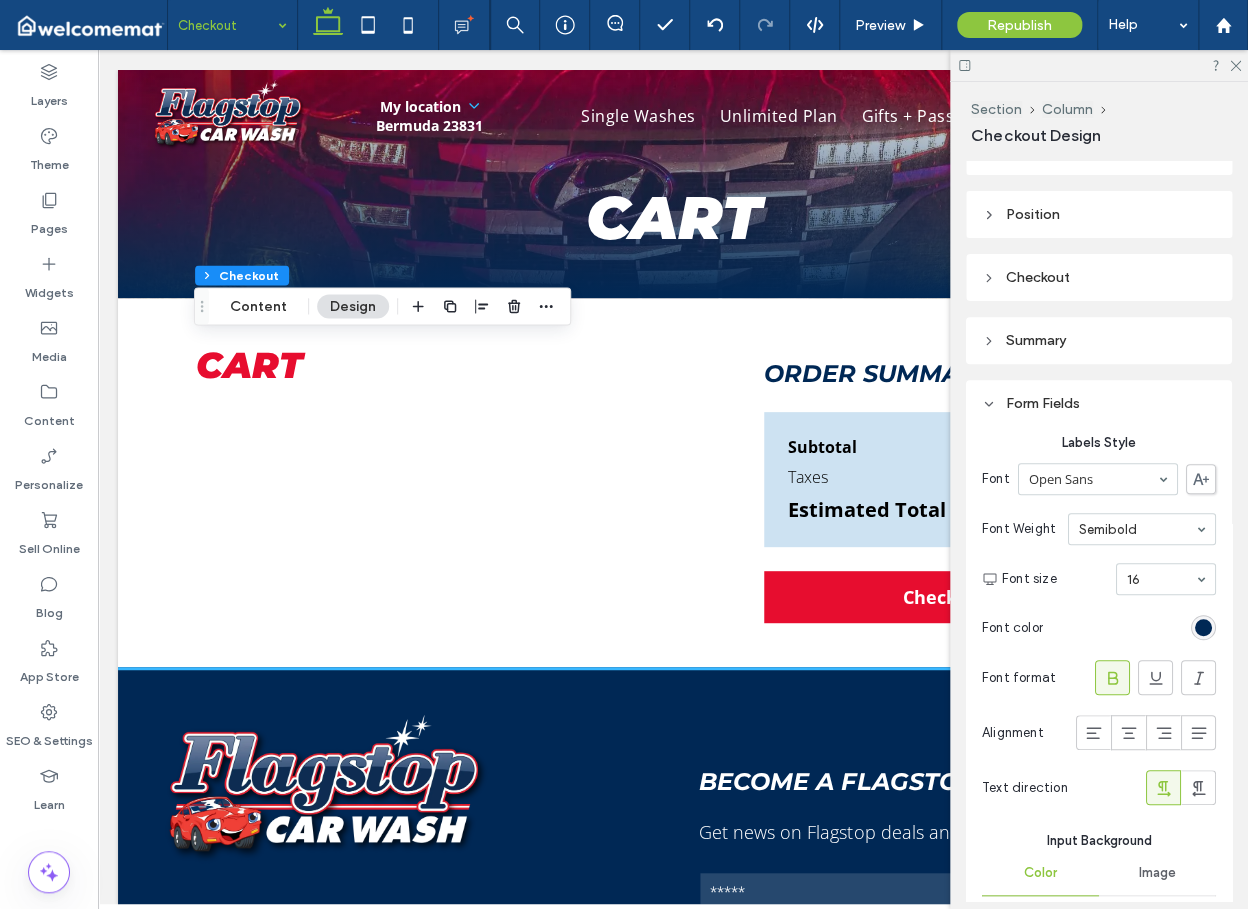 click on "Checkout" at bounding box center [1099, 277] 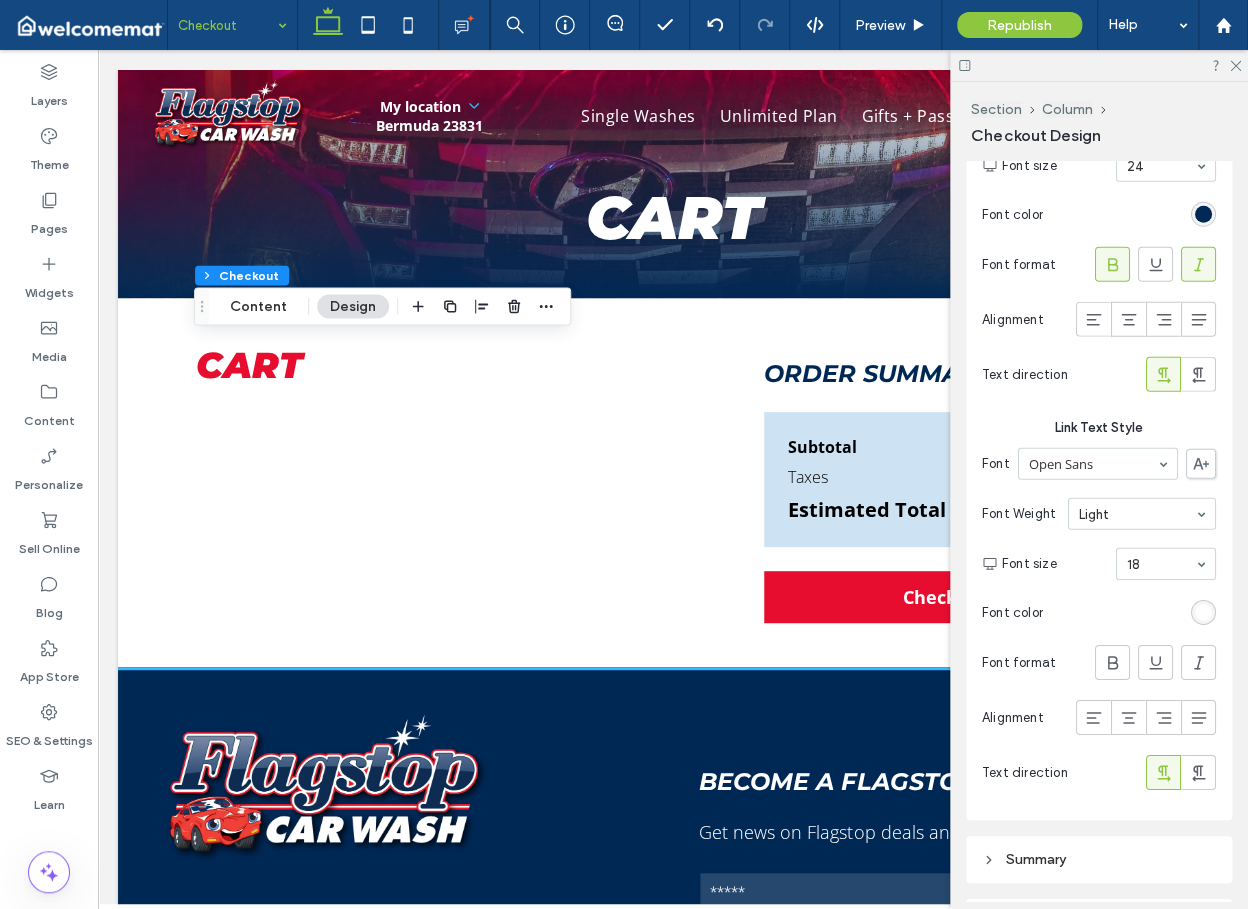 scroll, scrollTop: 2111, scrollLeft: 0, axis: vertical 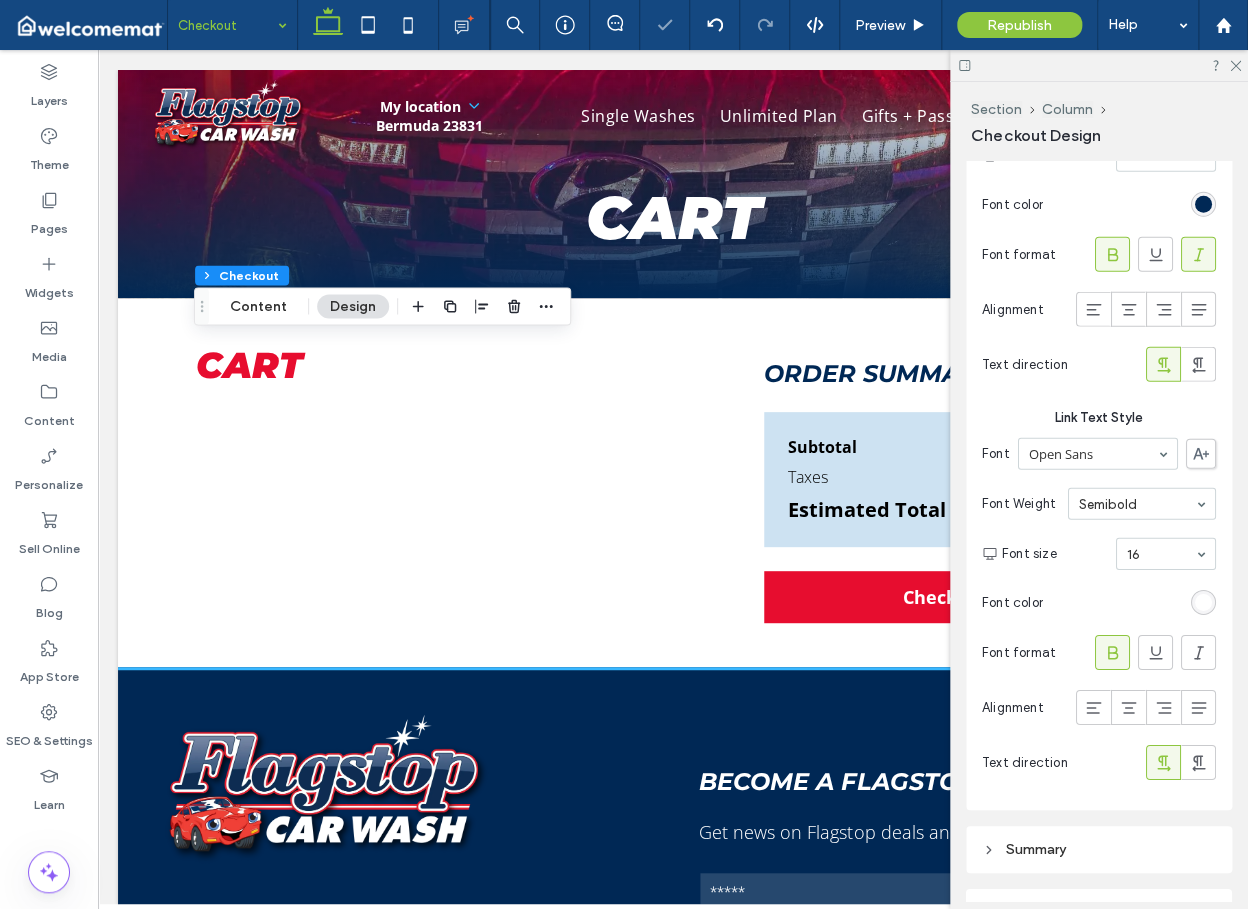 click at bounding box center (1203, 602) 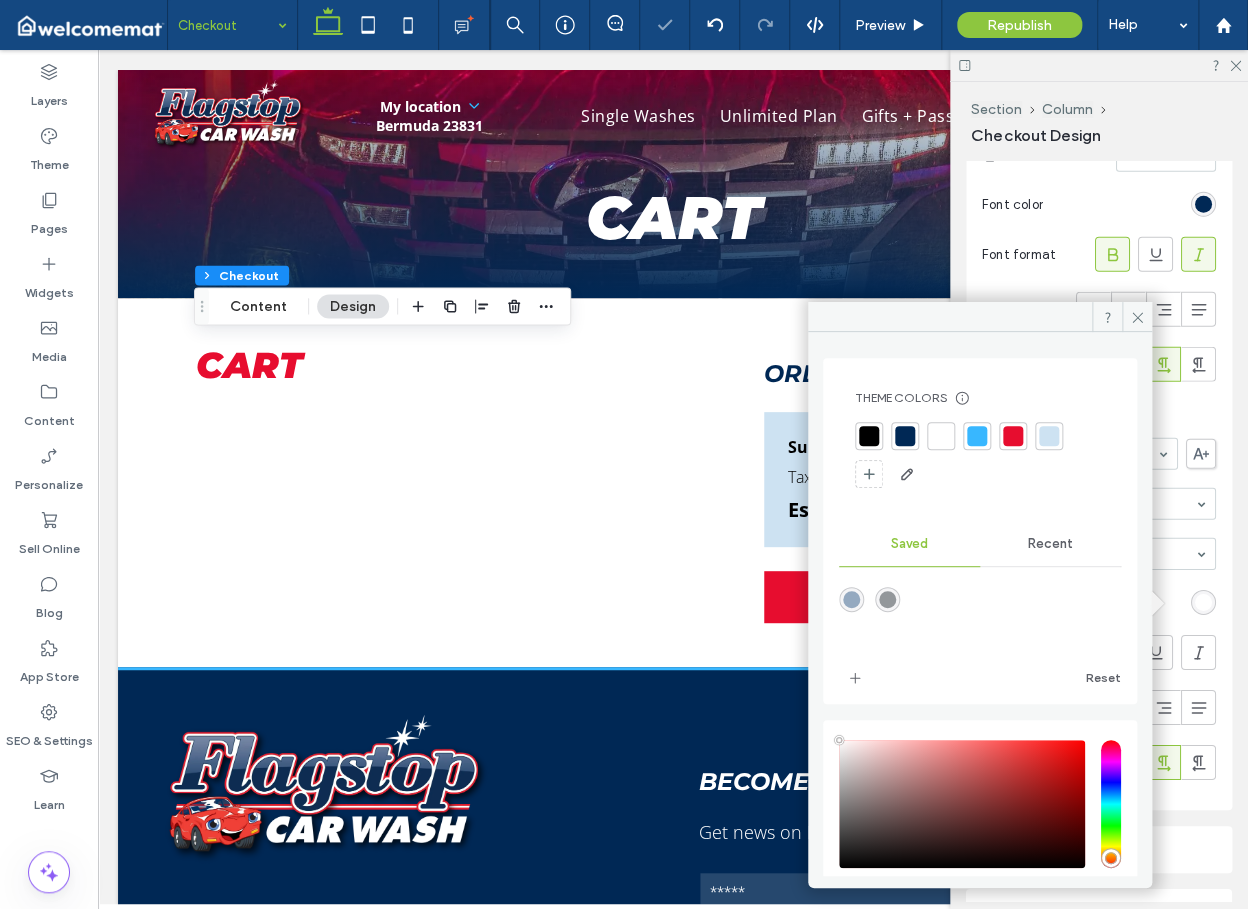 click at bounding box center (977, 436) 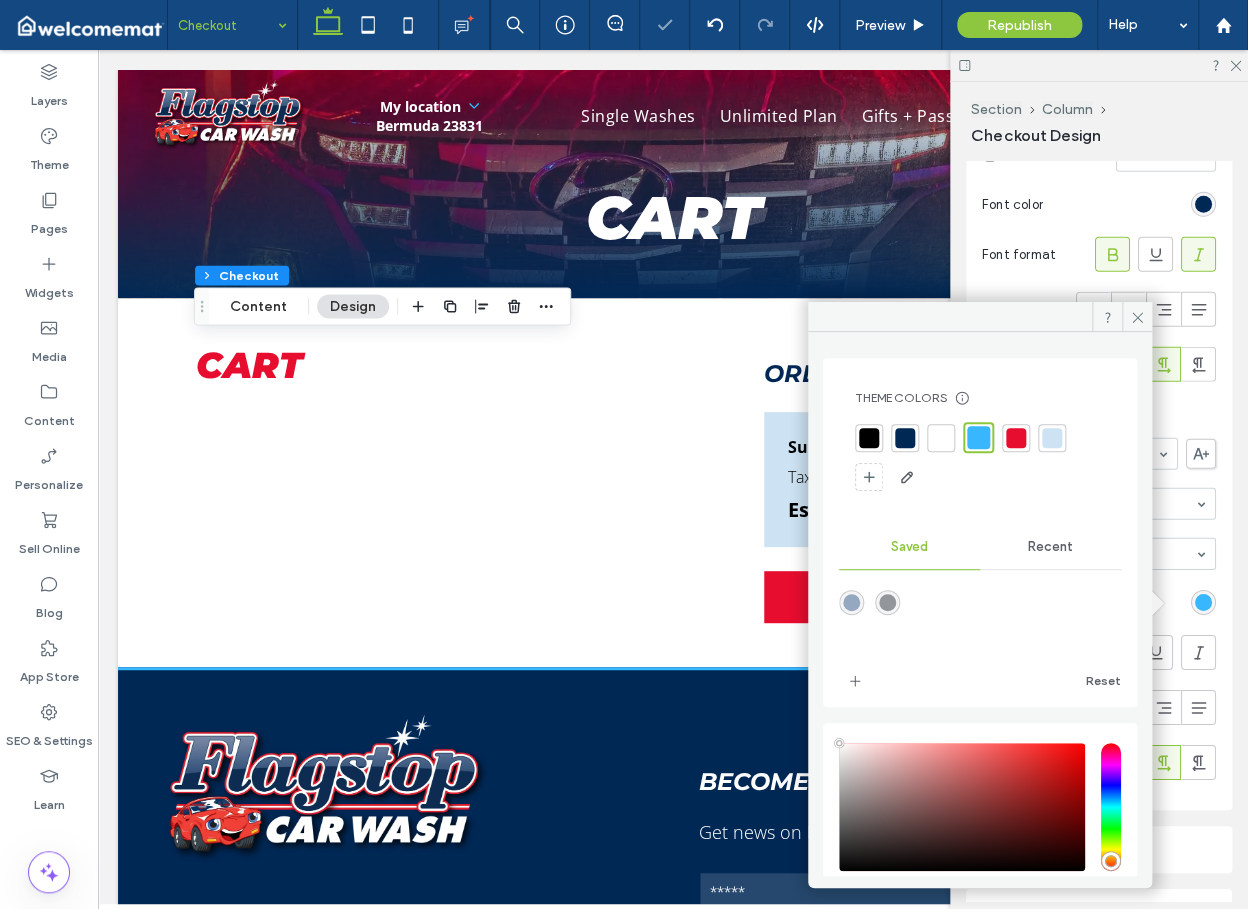 click on "Alignment Spacing Set margins and padding 0px 0% 0px 0% * px 0px * px 0px Reset padding Size Width *** % Height A More Size Options Animation Trigger None Position Position type Default Theme Colors Save time with Theme Colors Create a color palette to instantly add or change colors of connected site elements.    Learn more Saved Recent Reset HEX ******* Opacity **** Checkout Title Style Font Montserrat Font Weight Boldest Font size 36 Font color Font format Alignment Text direction Active Breadcrum Text Font Montserrat Font Weight Semibold Font size 16 Font color Font format Alignment Text direction Current Breadcrum Text Font Montserrat Font Weight Semibold Font size 16 Font color Font format Alignment Text direction Disabled Breadcrum Text Font Open Sans Font Weight Semibold Font size 16 Font color Font format Alignment Text direction Section Title Style Font Montserrat Font Weight Semibold Font size 24 Font color Font format Alignment Text direction Link Text Style Font Open Sans Font Weight Semibold 16 *" at bounding box center [1105, 531] 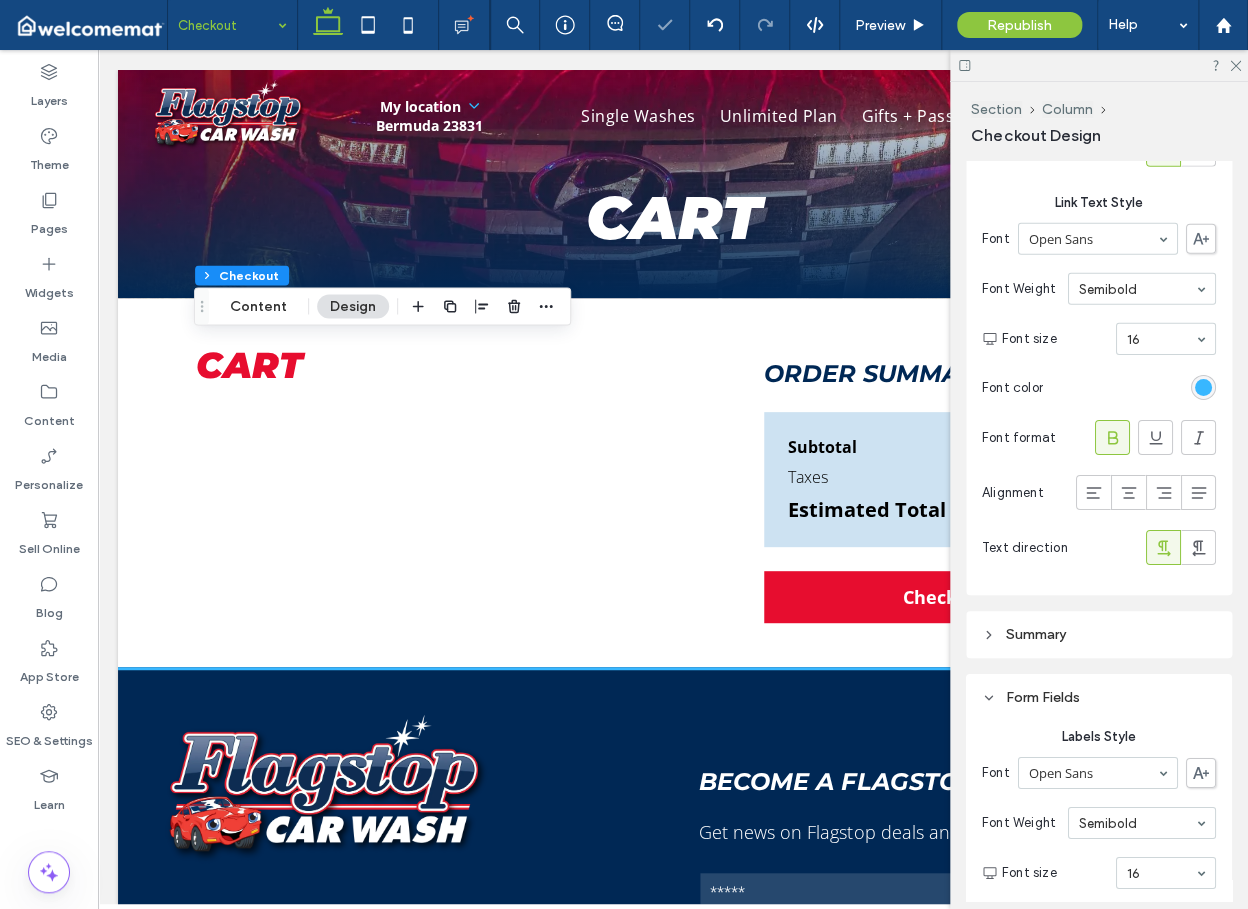 scroll, scrollTop: 2333, scrollLeft: 0, axis: vertical 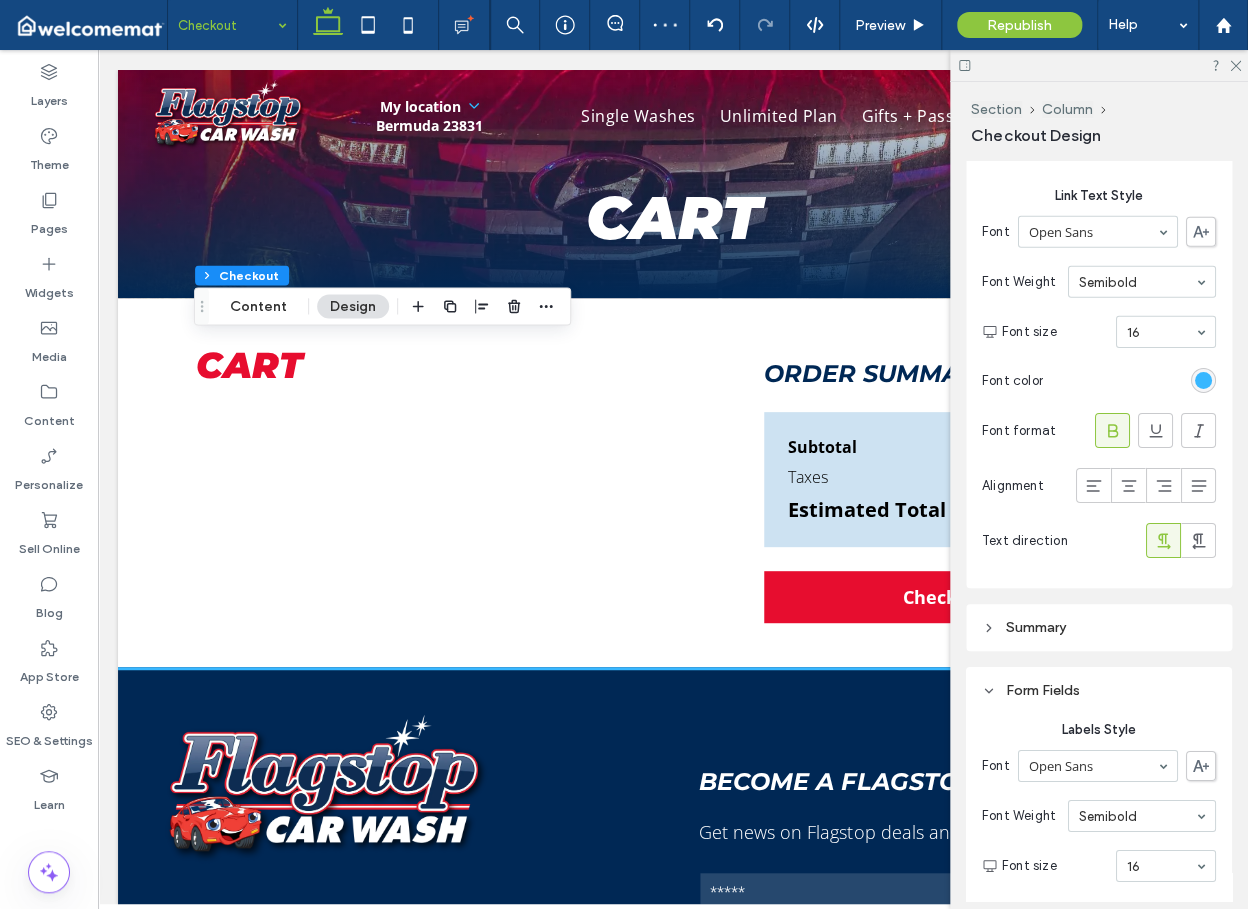 click on "Summary" at bounding box center [1099, 627] 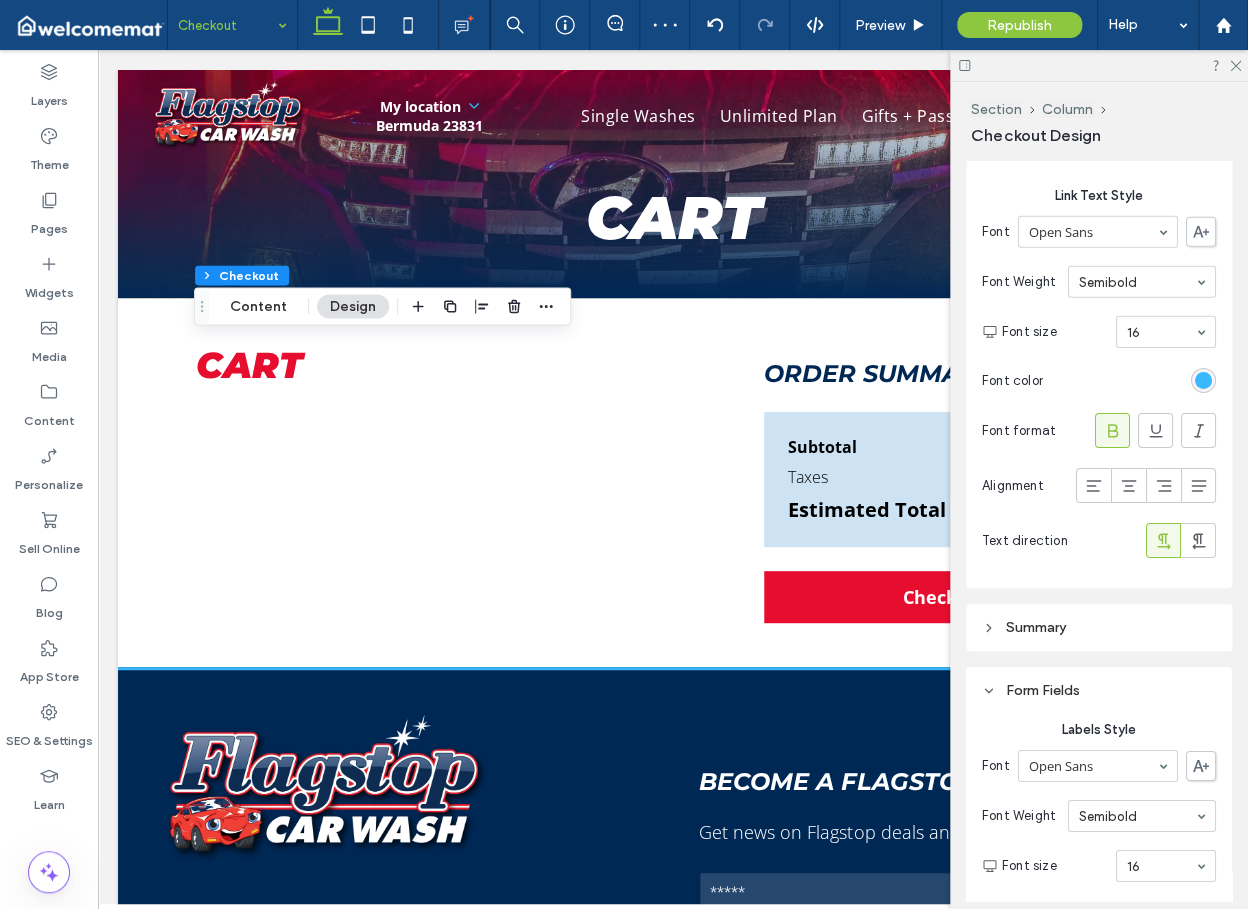 click on "Summary" at bounding box center [1099, 627] 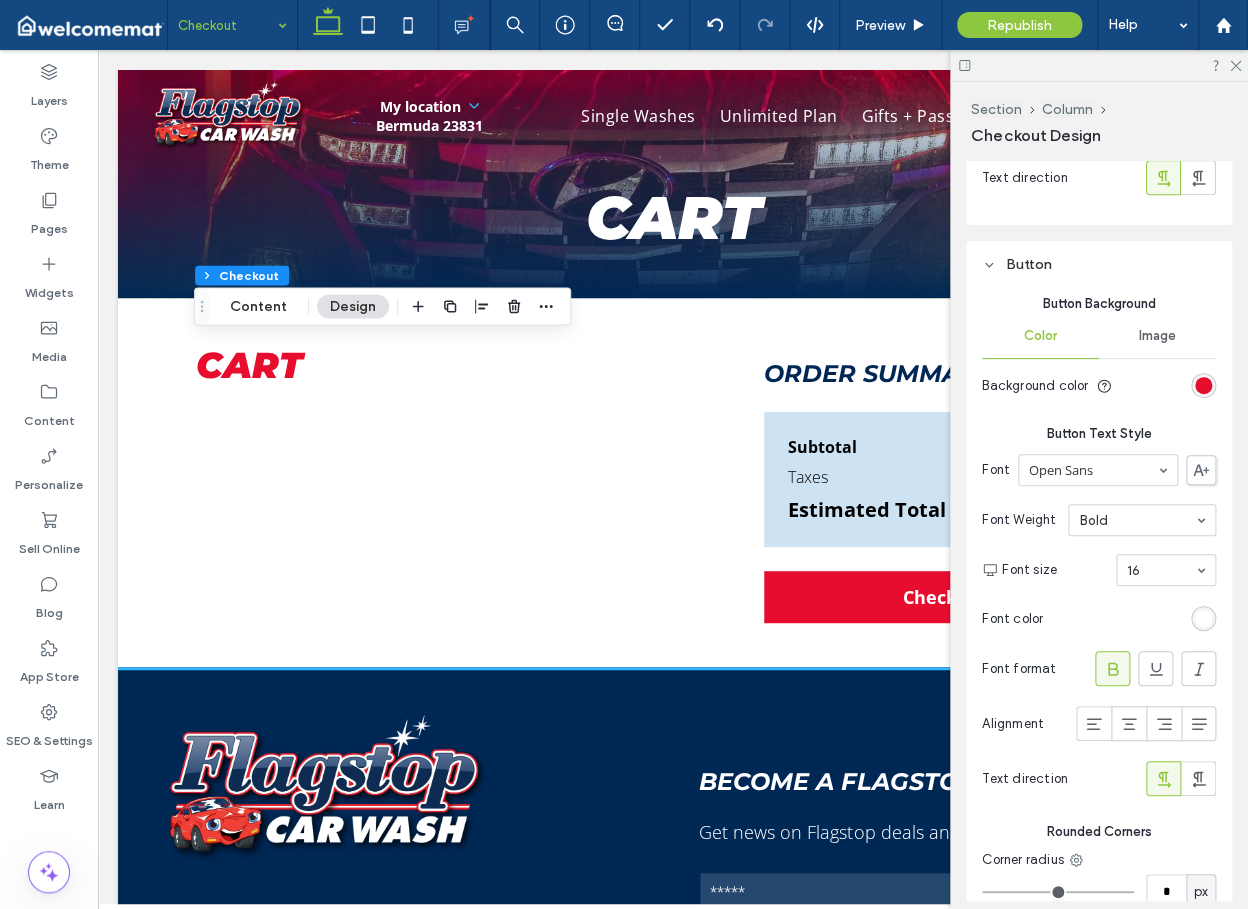 scroll, scrollTop: 6111, scrollLeft: 0, axis: vertical 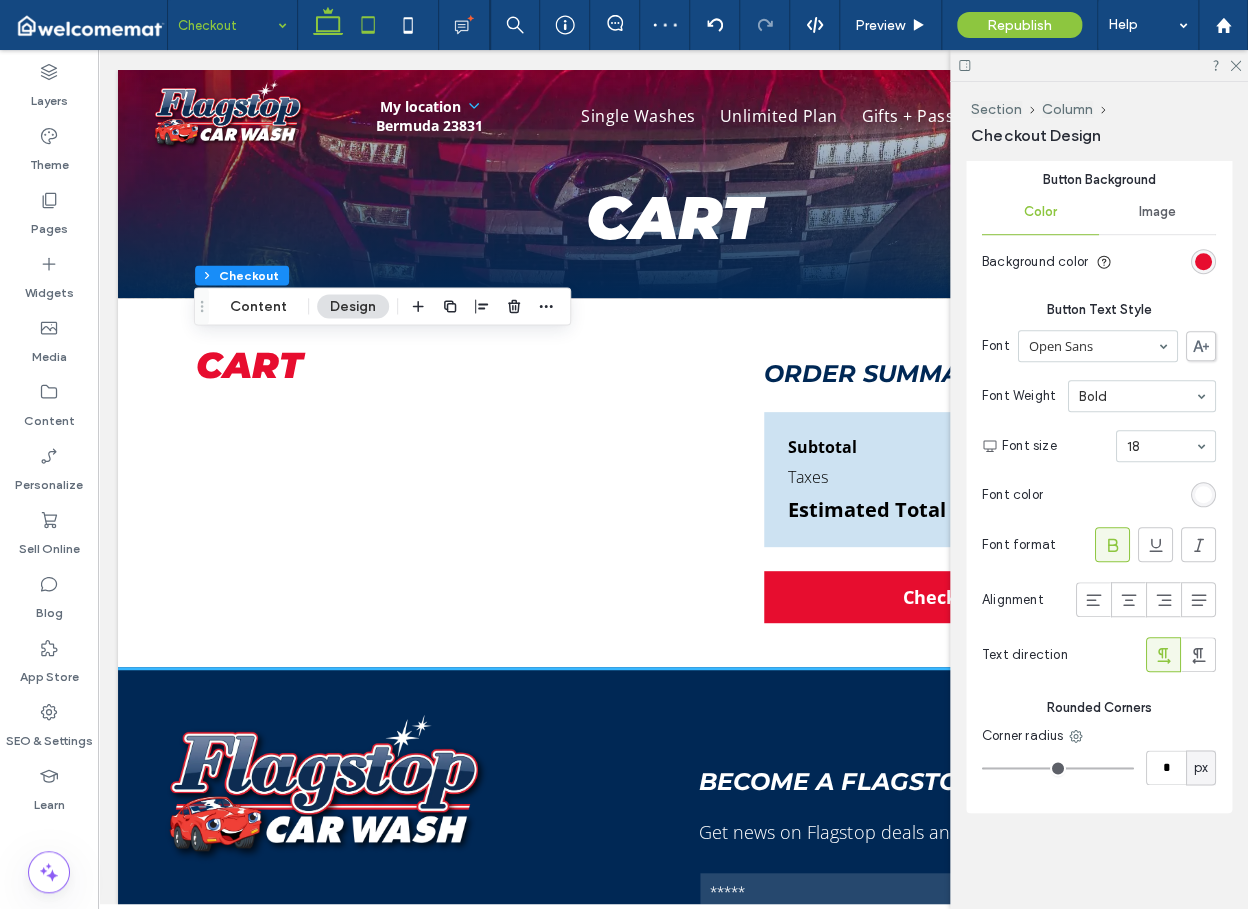 click 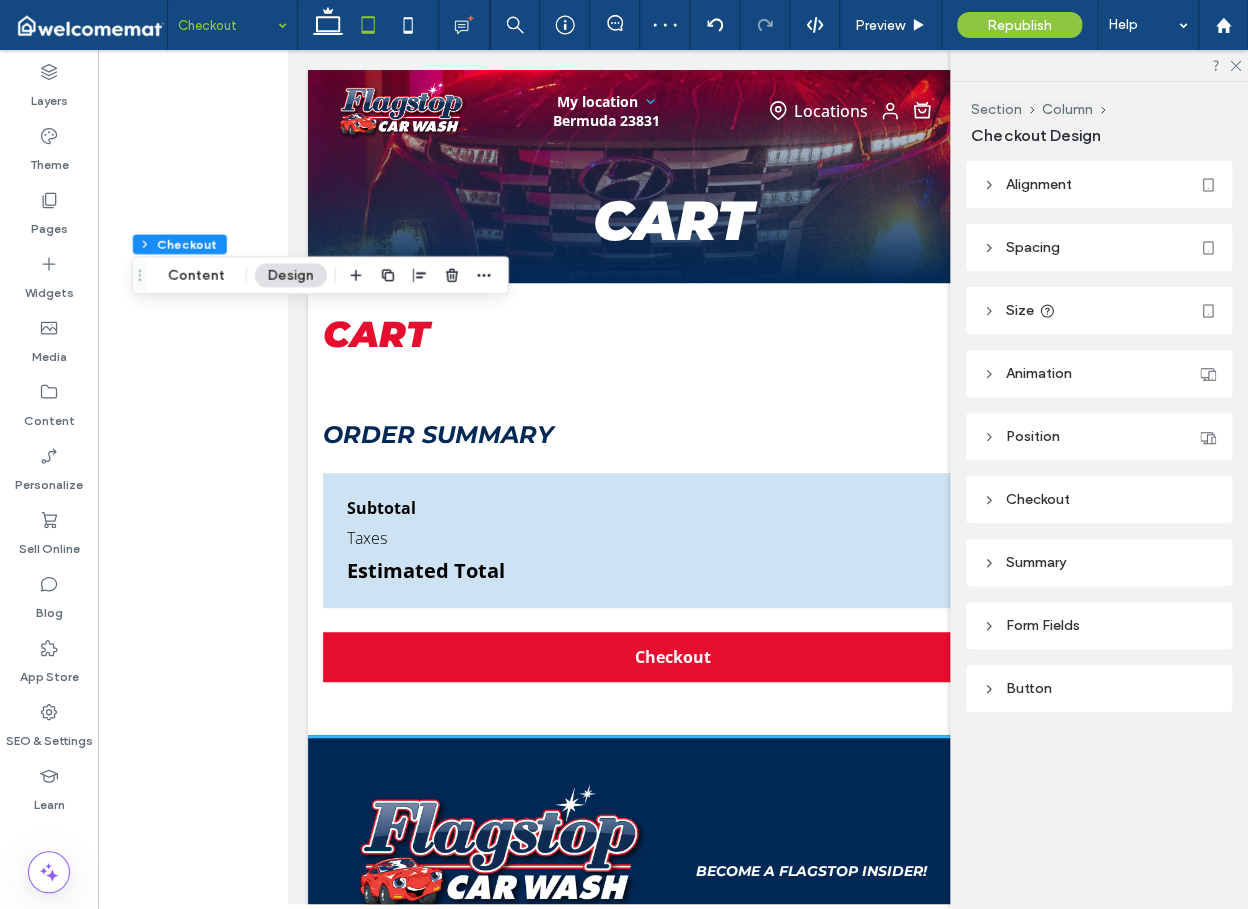 scroll, scrollTop: 0, scrollLeft: 0, axis: both 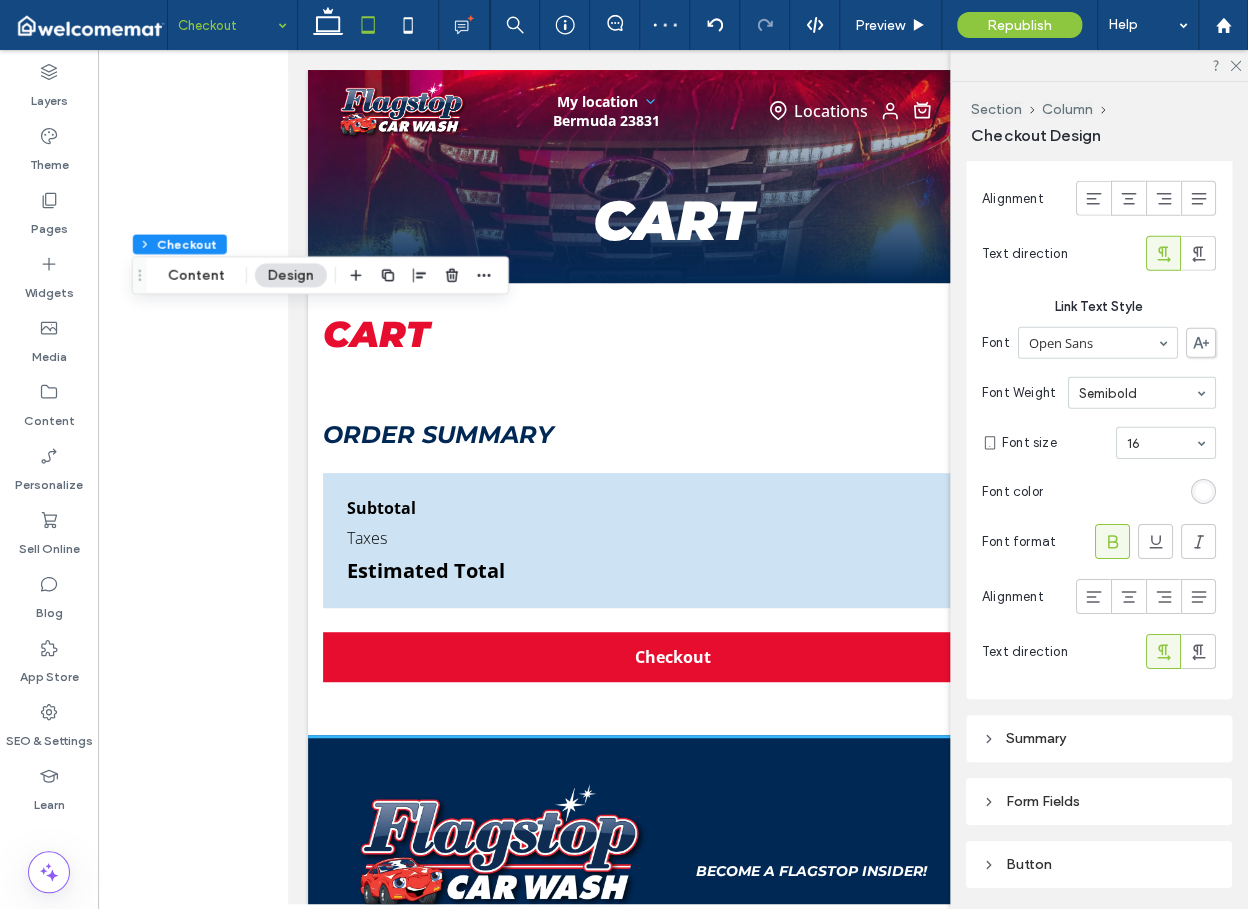 click at bounding box center (1203, 491) 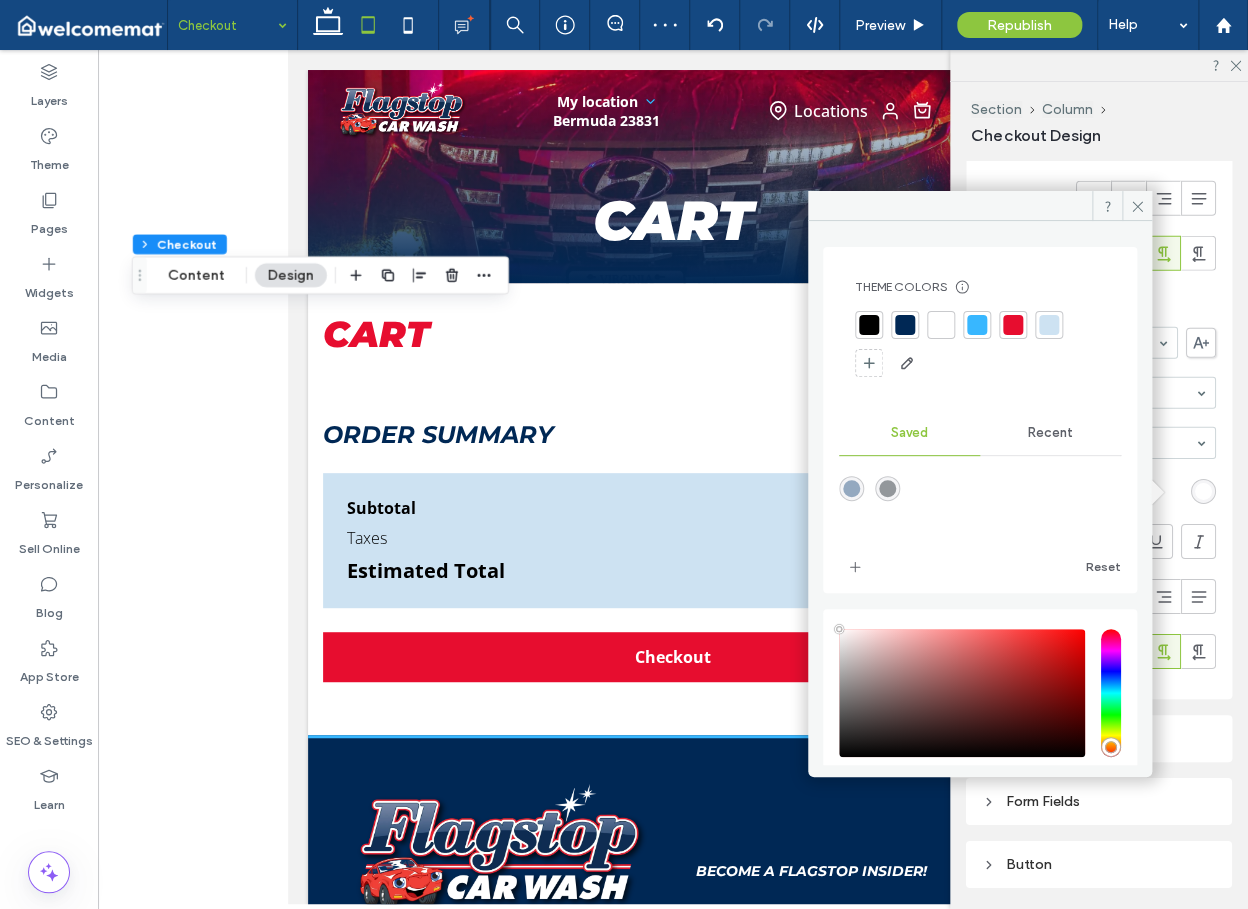click at bounding box center (977, 325) 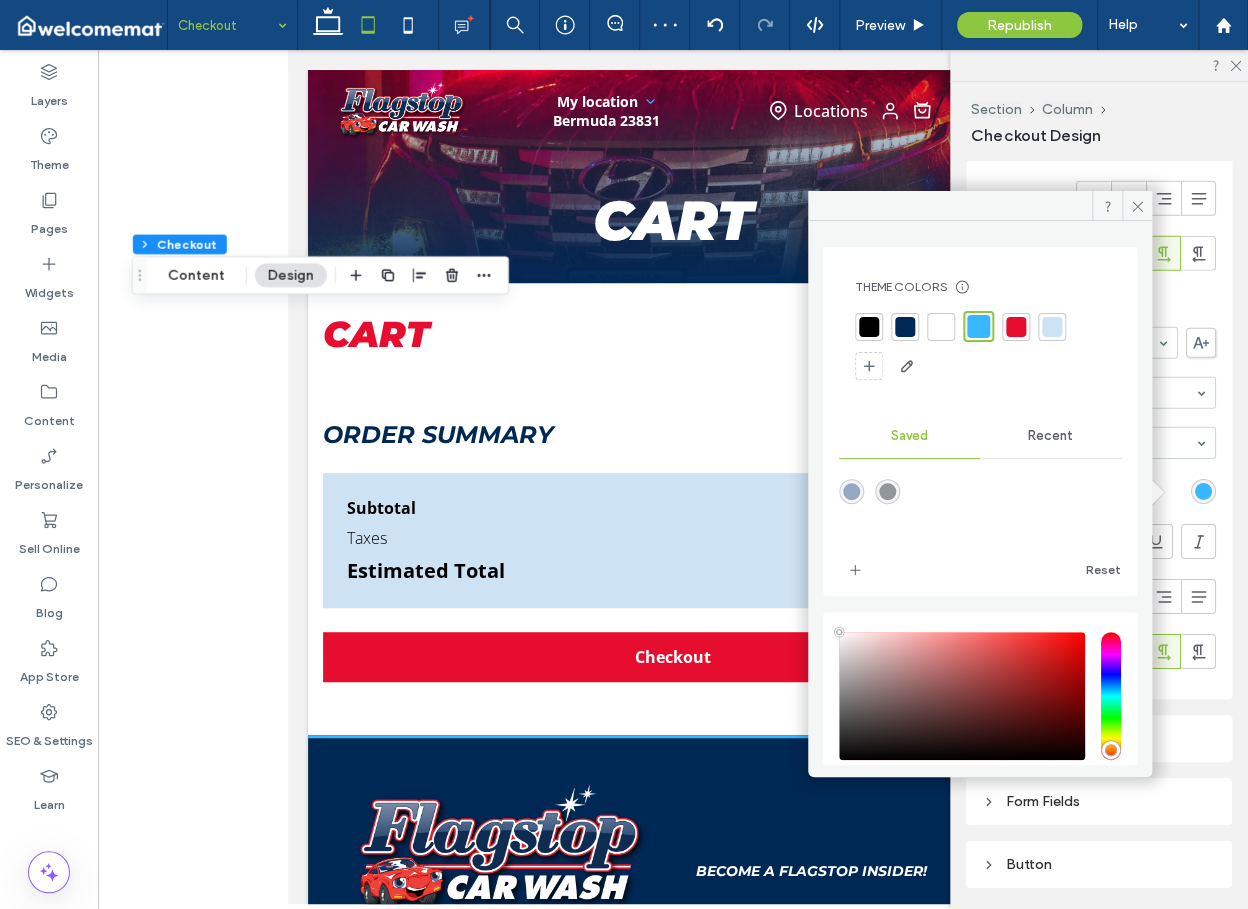 click on "Checkout Title Style Font Montserrat Font Weight Boldest Font size 36 Font color Font format Alignment Text direction Active Breadcrum Text Font Montserrat Font Weight Semibold Font size 16 Font color Font format Alignment Text direction Current Breadcrum Text Font Montserrat Font Weight Semibold Font size 16 Font color Font format Alignment Text direction Disabled Breadcrum Text Font Open Sans Font Weight Semibold Font size 16 Font color Font format Alignment Text direction Section Title Style Font Montserrat Font Weight Semibold Font size 24 Font color Font format Alignment Text direction Link Text Style Font Open Sans Font Weight Semibold Font size 16 Font color Font format Alignment Text direction Summary Form Fields Button" at bounding box center (1099, -432) 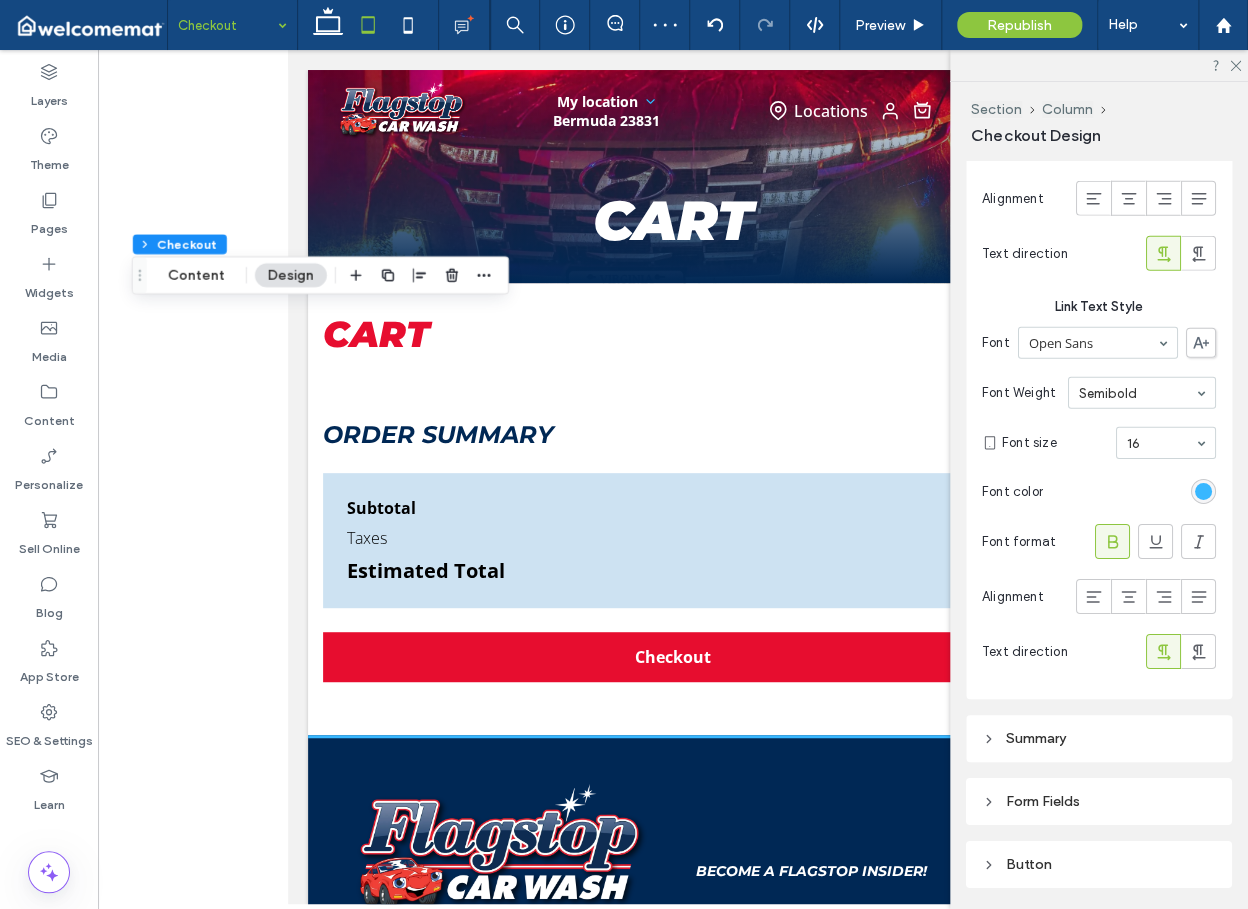 scroll, scrollTop: 2301, scrollLeft: 0, axis: vertical 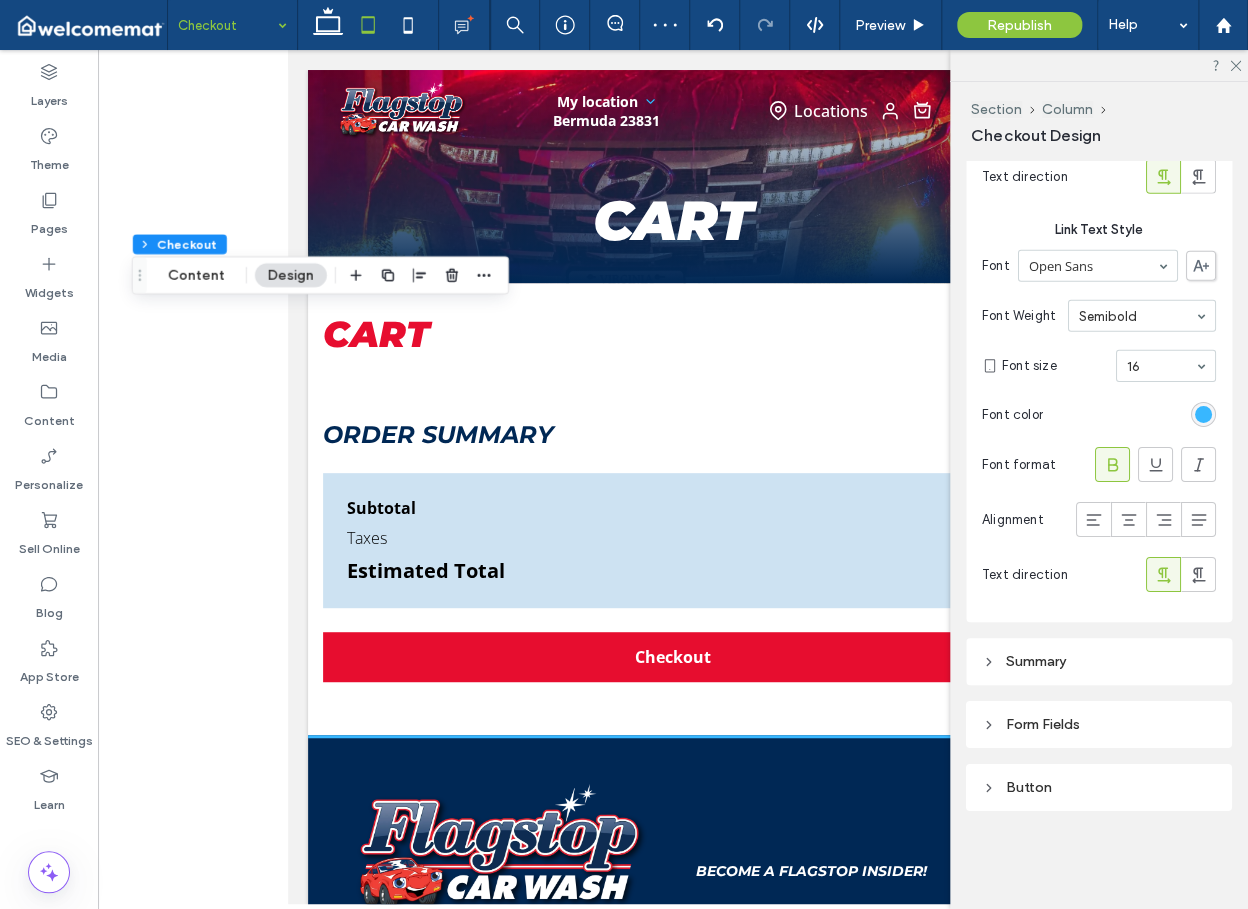 click on "Summary" at bounding box center (1099, 661) 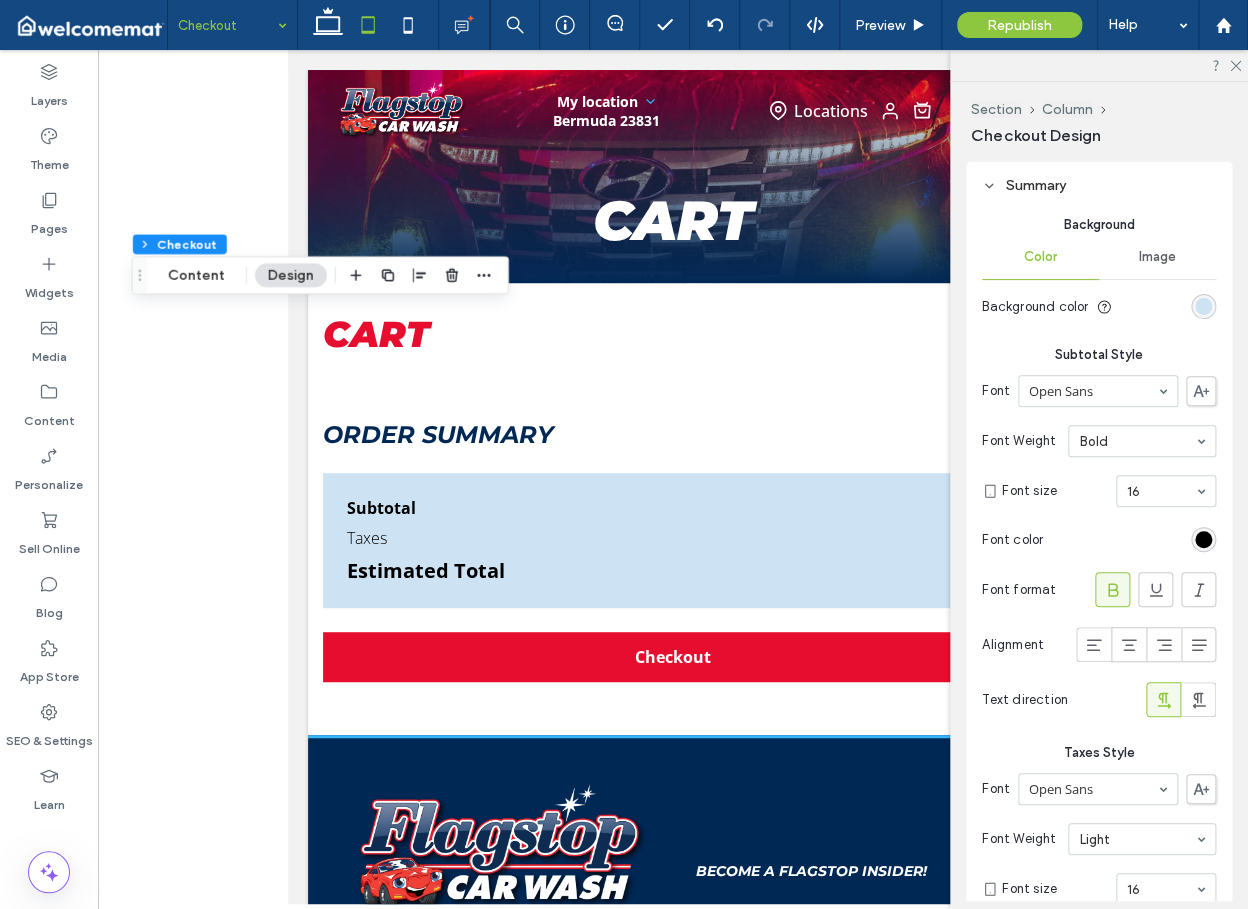 scroll, scrollTop: 2744, scrollLeft: 0, axis: vertical 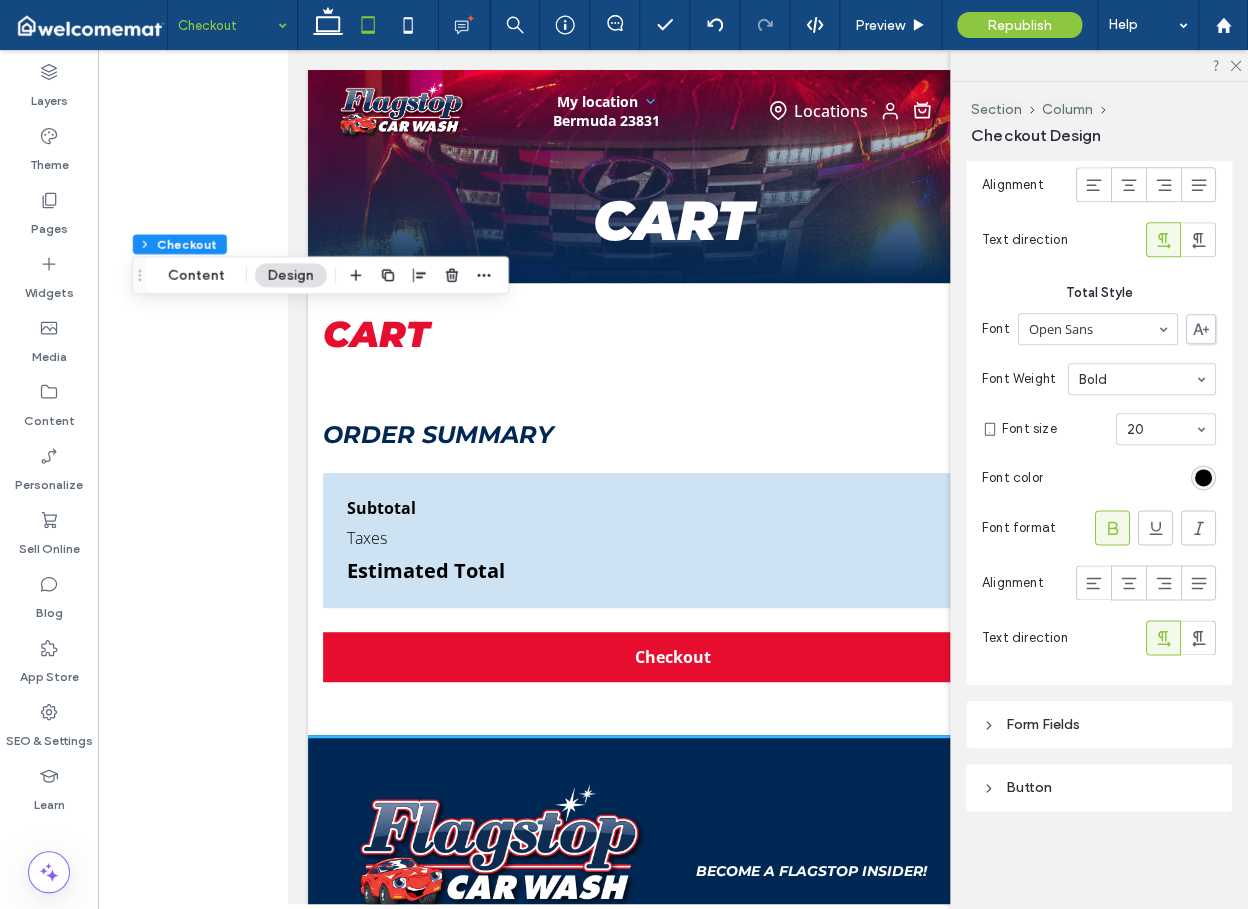 click on "Form Fields" at bounding box center [1099, 724] 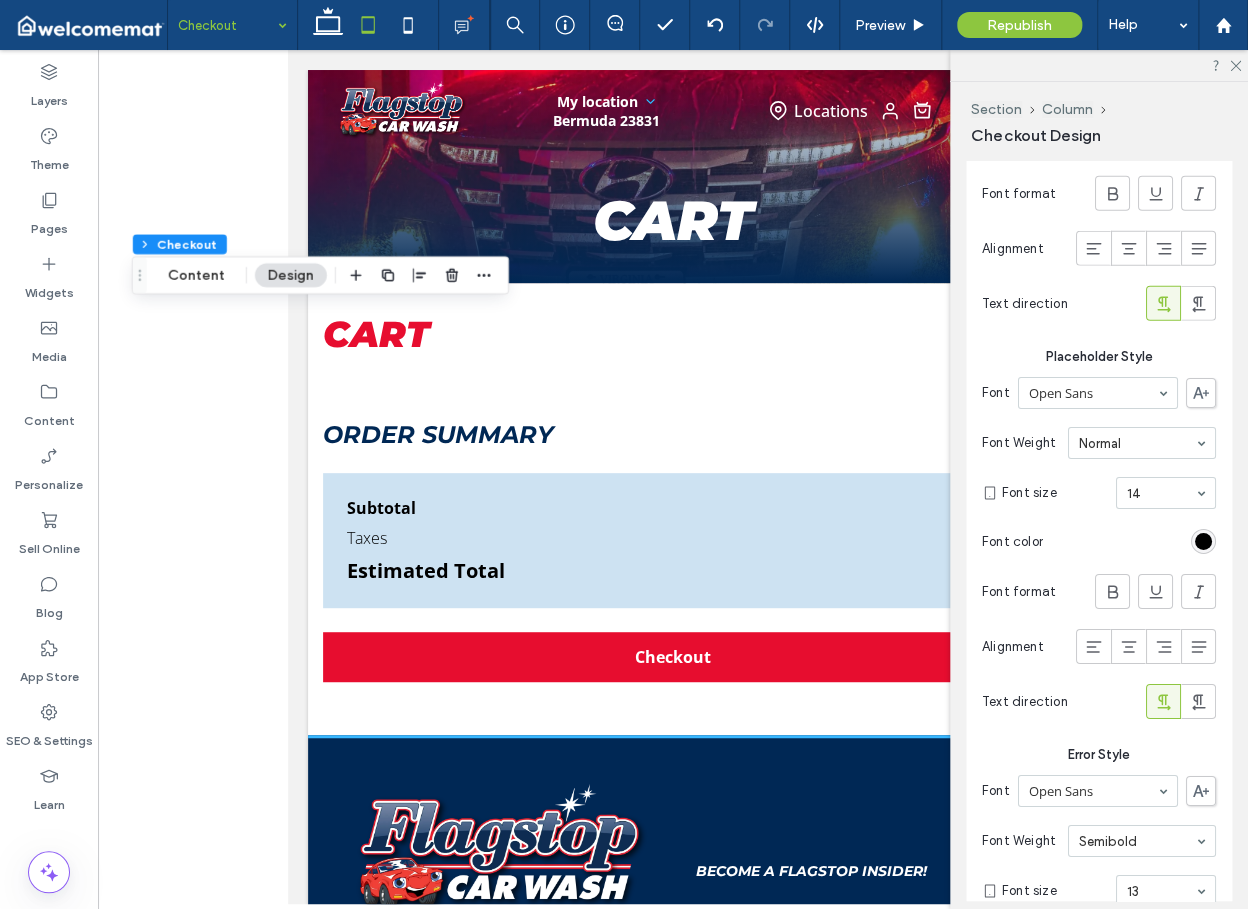 scroll, scrollTop: 5189, scrollLeft: 0, axis: vertical 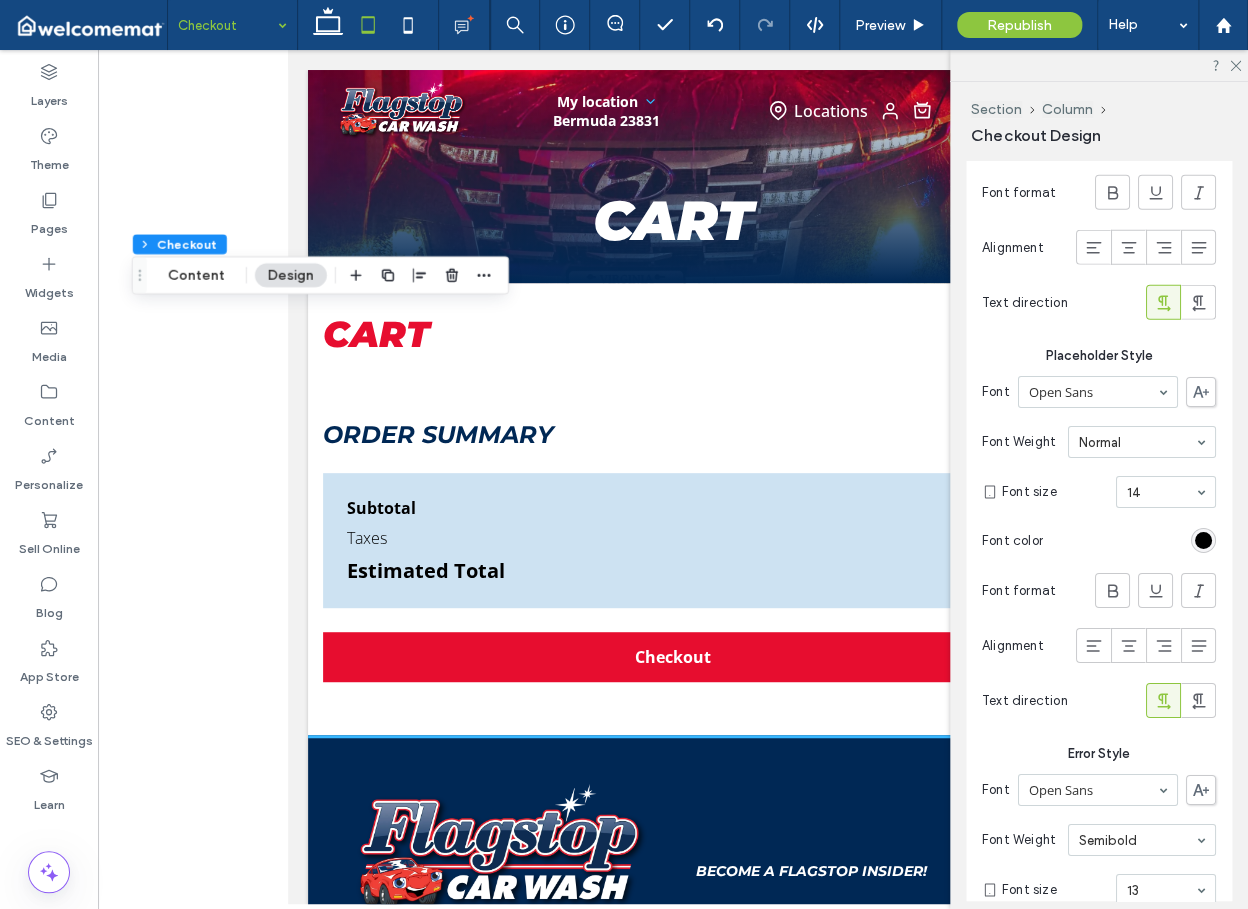 drag, startPoint x: 1190, startPoint y: 539, endPoint x: 1178, endPoint y: 537, distance: 12.165525 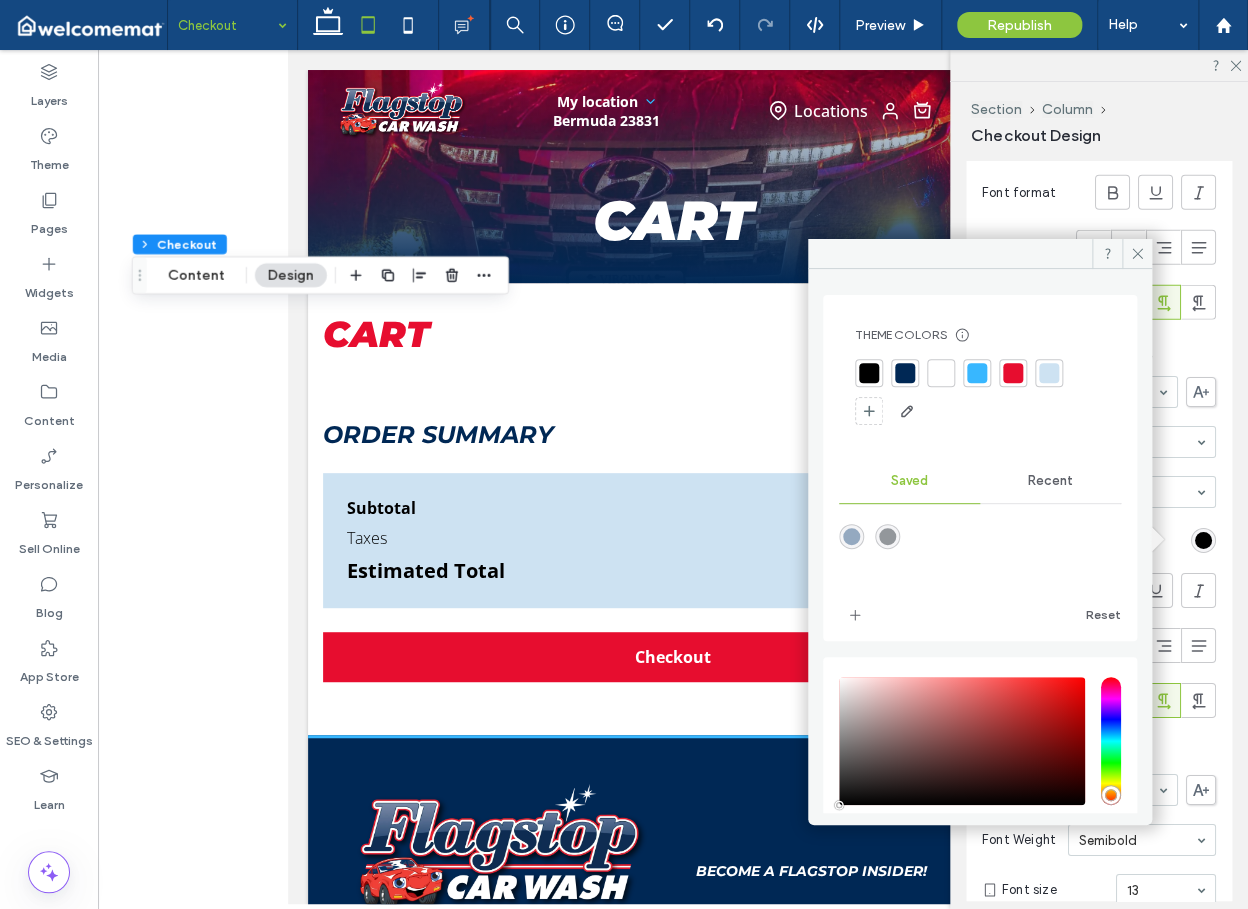 drag, startPoint x: 892, startPoint y: 532, endPoint x: 903, endPoint y: 532, distance: 11 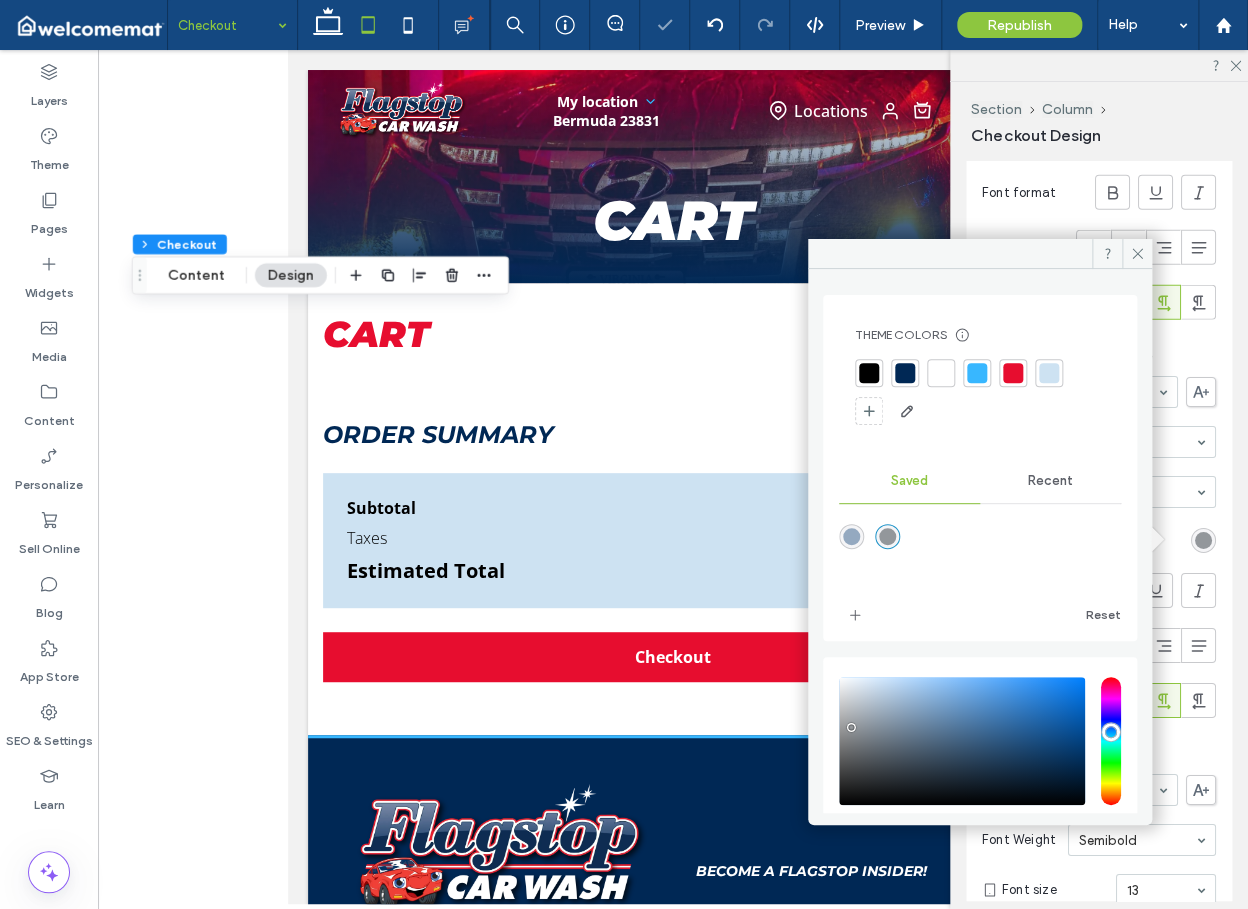 click on "Form Fields Labels Style Font Open Sans Font Weight Bold Font size 16 Font color Font format Alignment Text direction Input Background Color Image Background color Input Rounded Corners Corner radius * px Input Border Border *** Input Text Style Font Open Sans Font Weight Normal Font size 14 Font color Font format Alignment Text direction Placeholder Style Font Open Sans Font Weight Normal Font size 14 Font color Font format Alignment Text direction Error Style Font Open Sans Font Weight Semibold Font size 13 Font color Font format Alignment Text direction" at bounding box center (1099, 145) 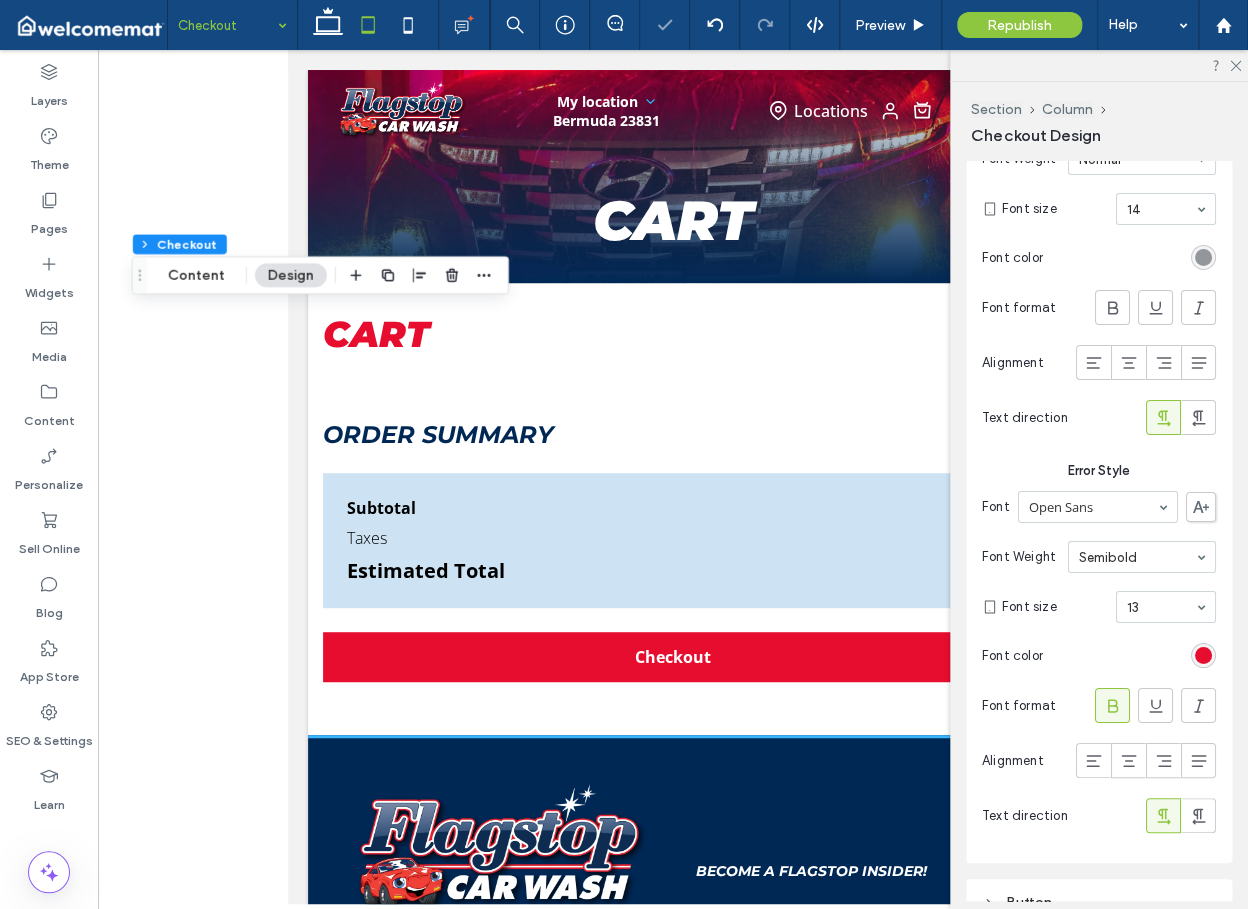 scroll, scrollTop: 5522, scrollLeft: 0, axis: vertical 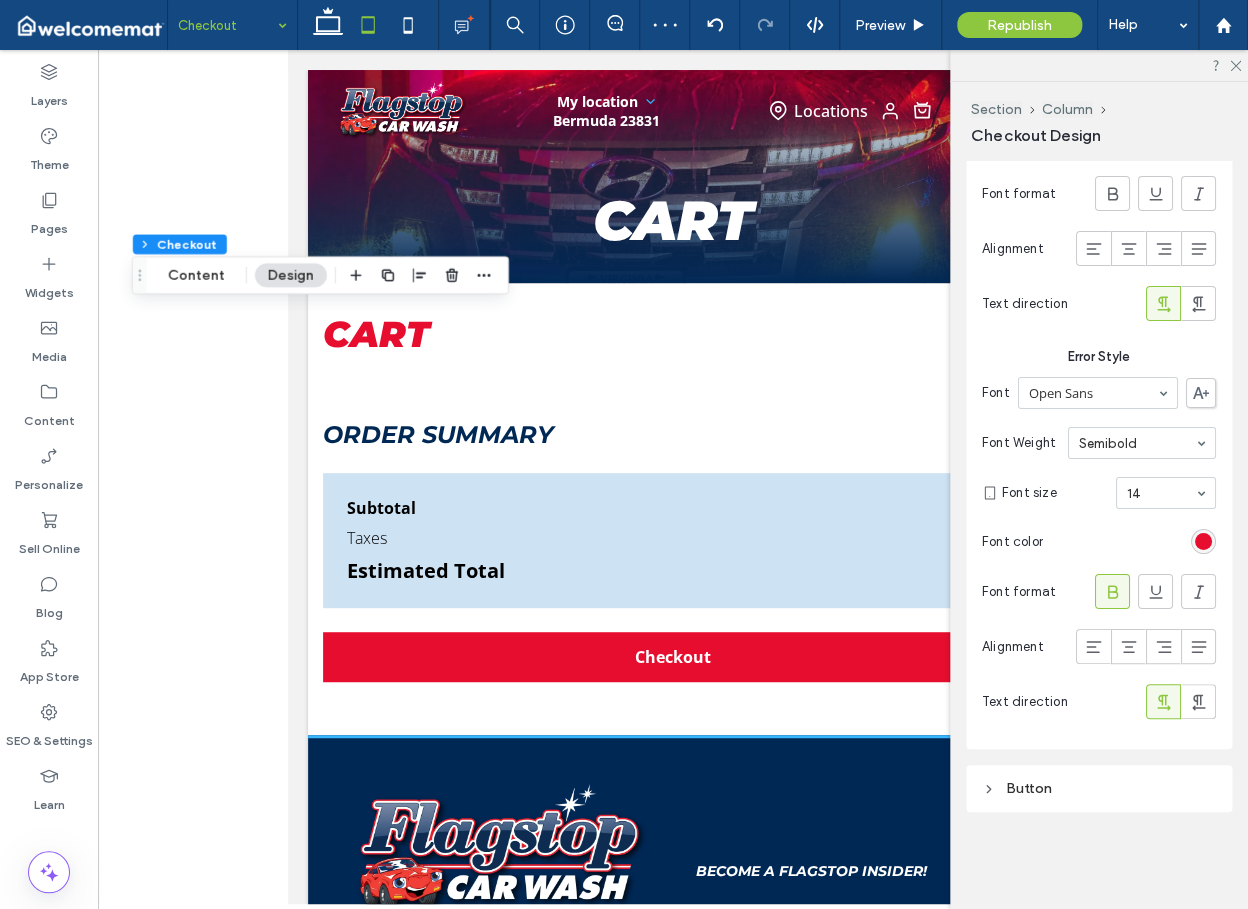 click on "Button" at bounding box center (1099, 788) 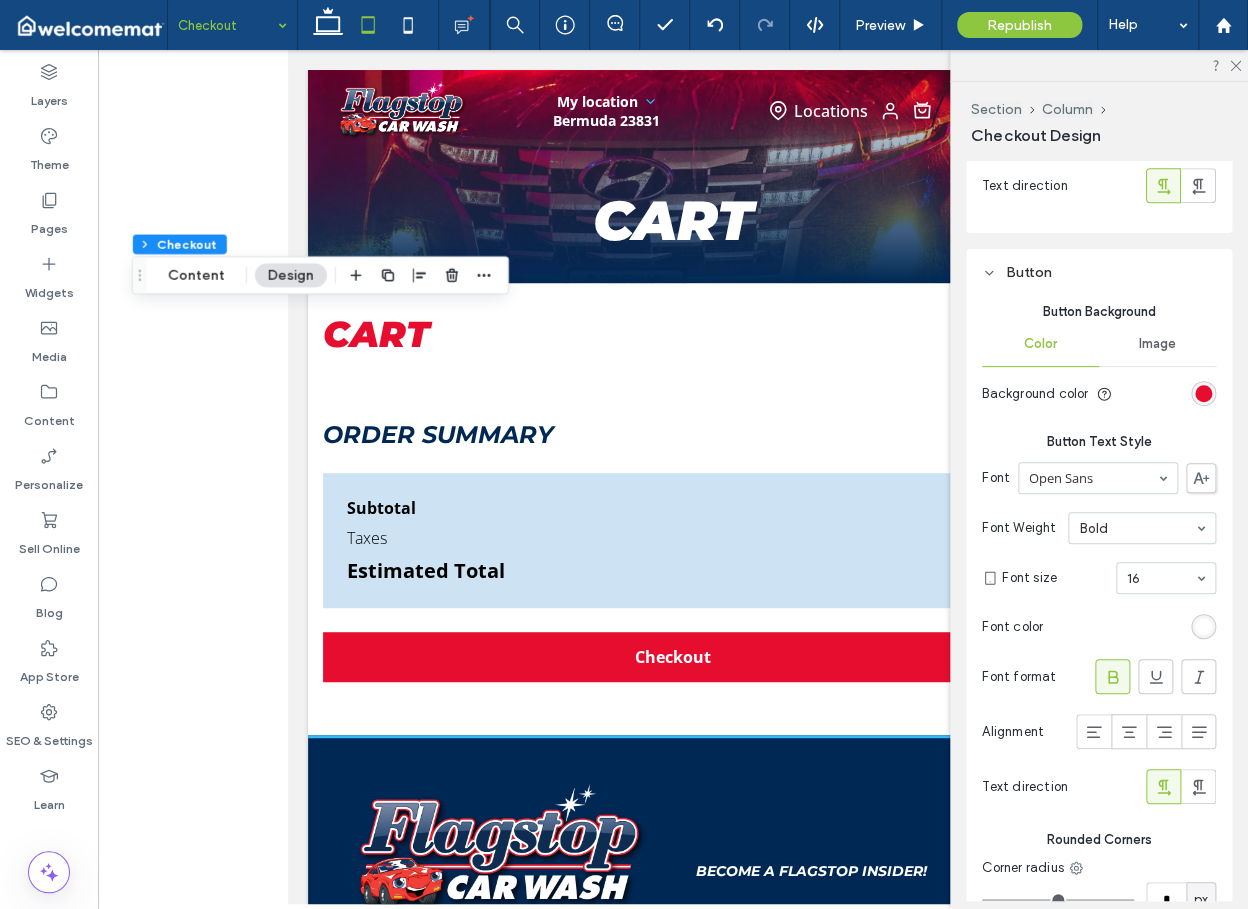 scroll, scrollTop: 6142, scrollLeft: 0, axis: vertical 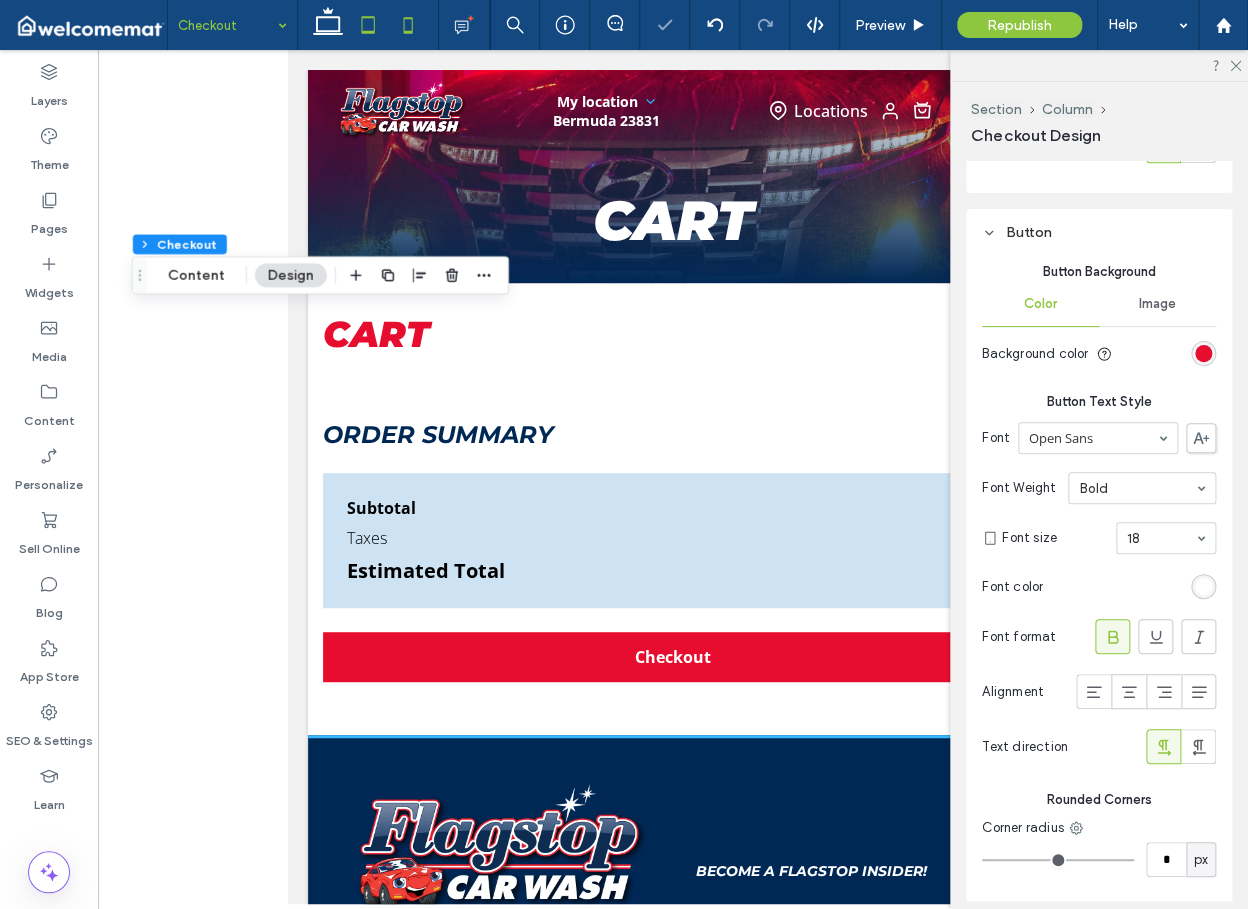click 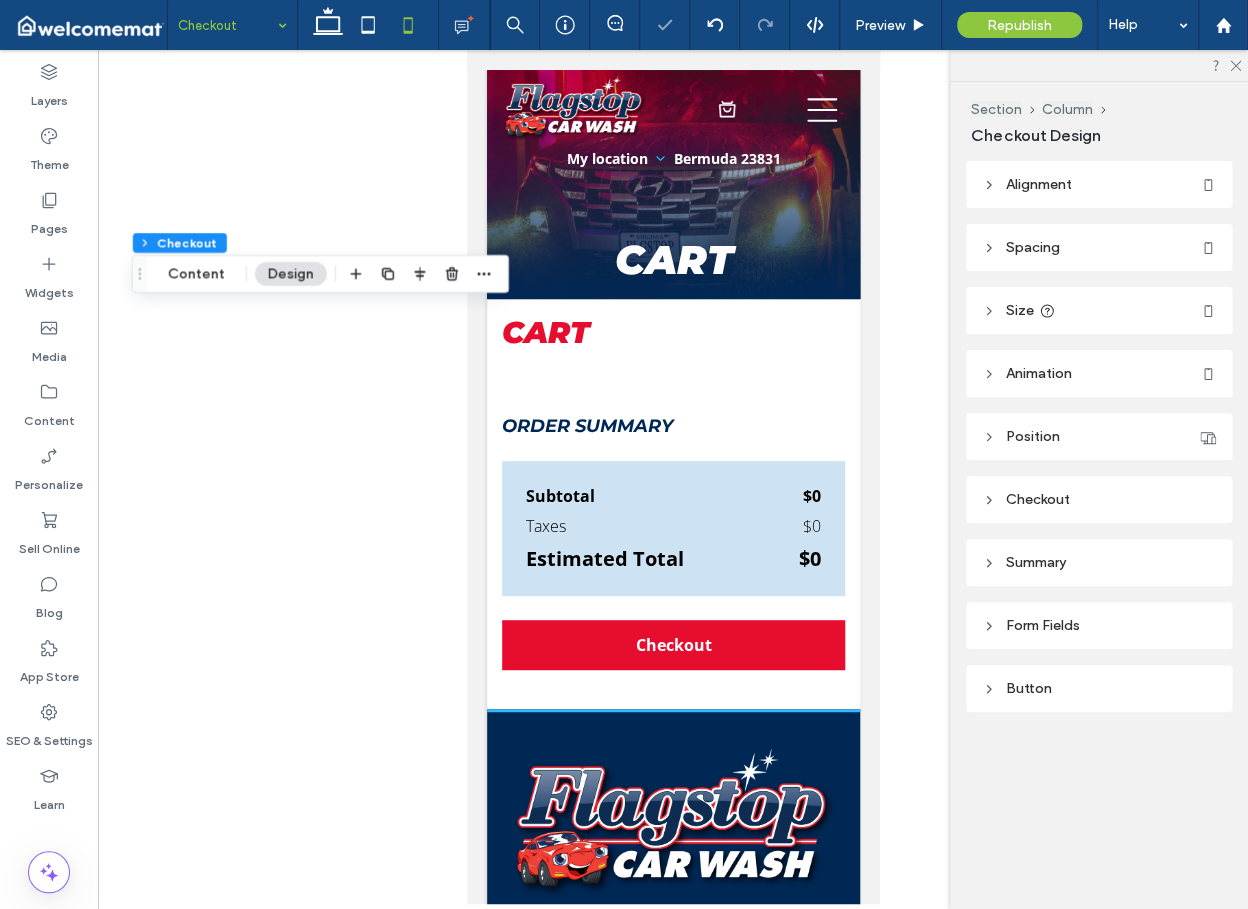 scroll, scrollTop: 0, scrollLeft: 0, axis: both 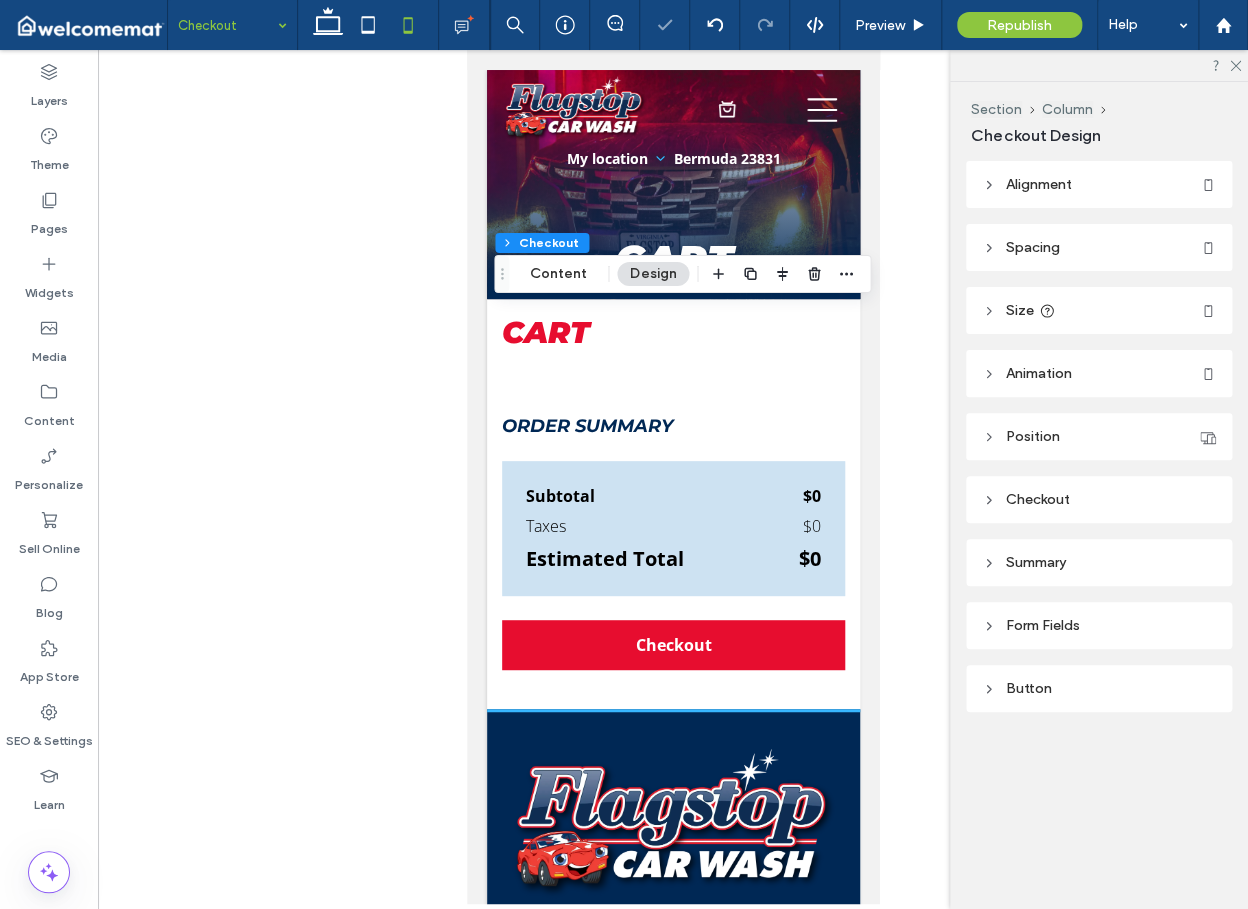 click on "Checkout" at bounding box center (1099, 499) 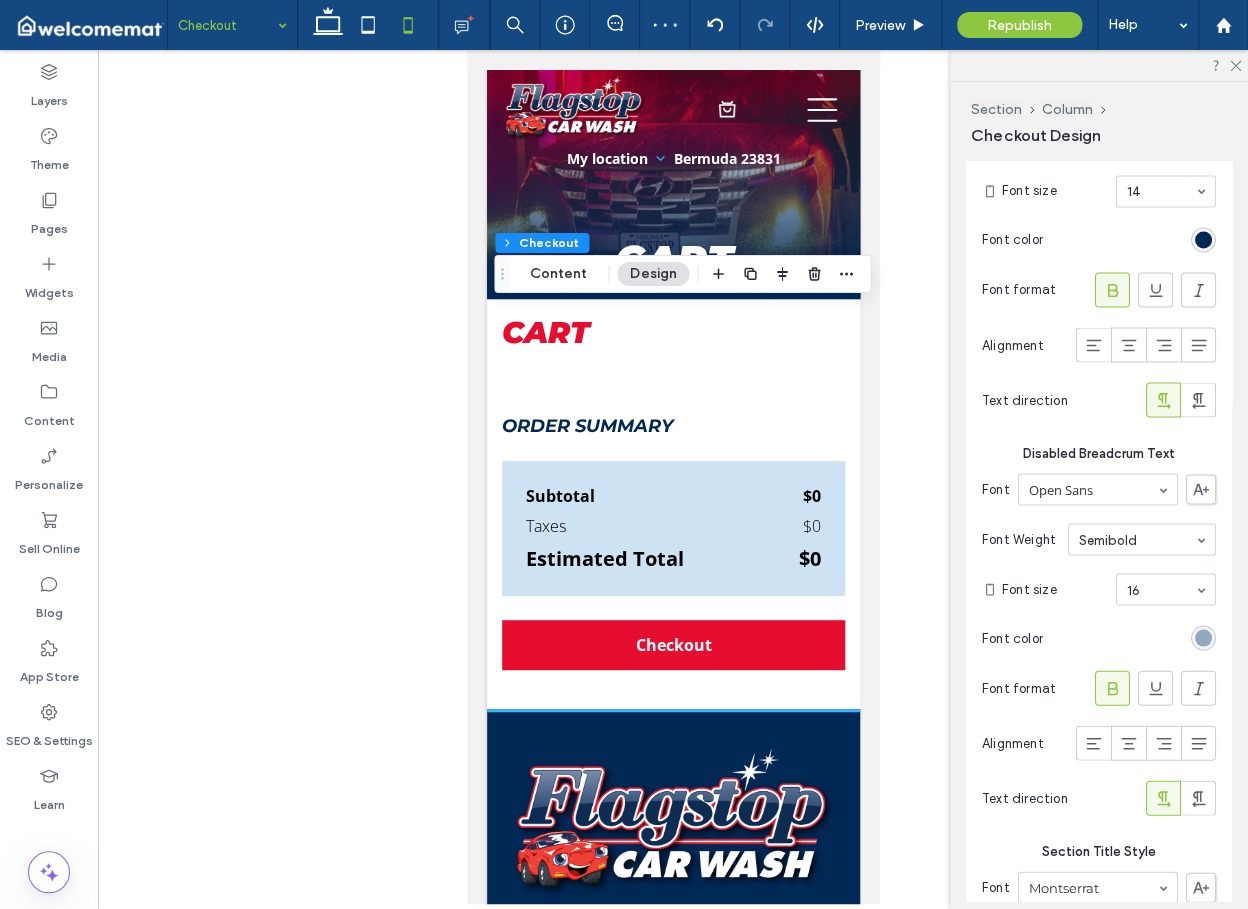 scroll, scrollTop: 1333, scrollLeft: 0, axis: vertical 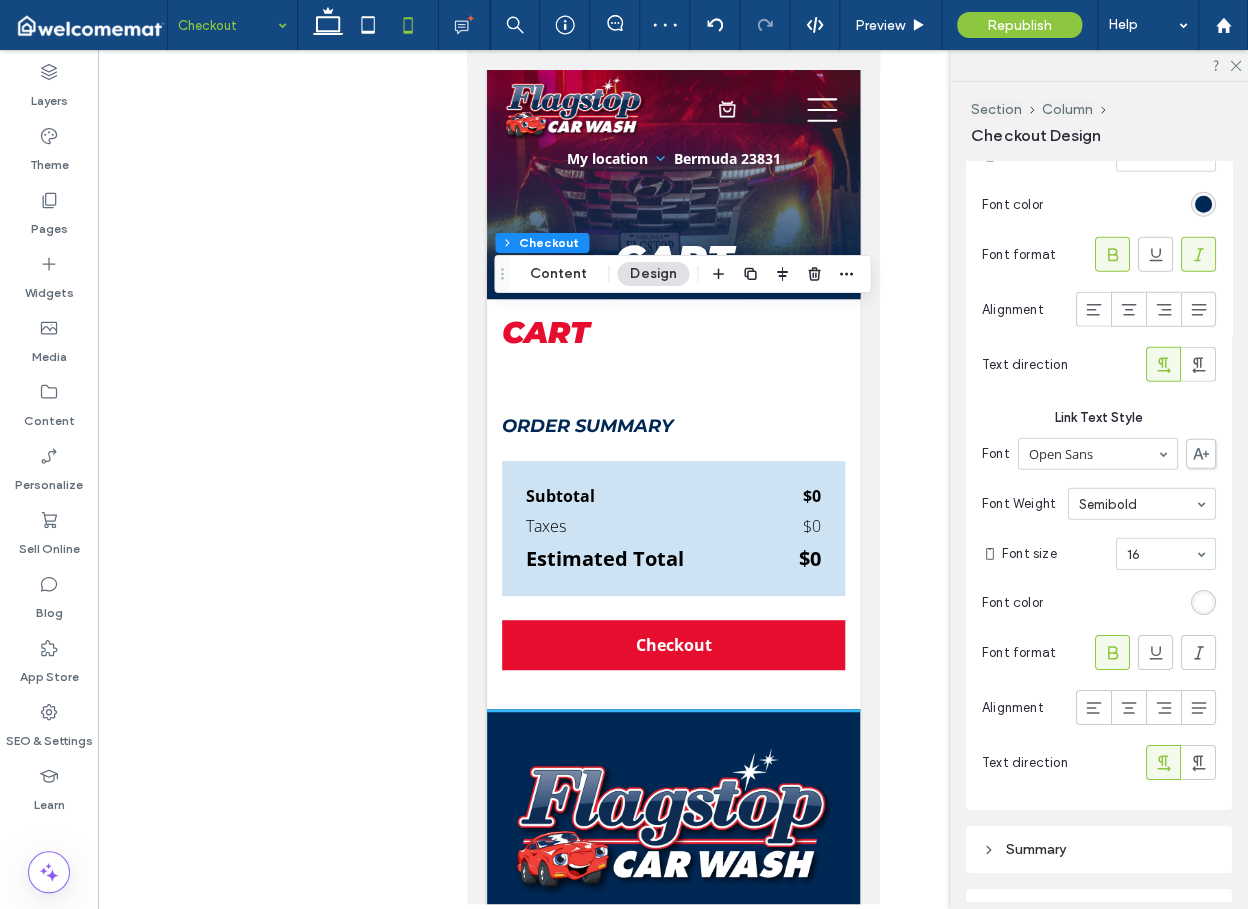 click on "Checkout Title Style Font Montserrat Font Weight Boldest Font size 30 Font color Font format Alignment Text direction Active Breadcrum Text Font Montserrat Font Weight Semibold Font size 14 Font color Font format Alignment Text direction Current Breadcrum Text Font Montserrat Font Weight Semibold Font size 14 Font color Font format Alignment Text direction Disabled Breadcrum Text Font Open Sans Font Weight Semibold Font size 14 Font color Font format Alignment Text direction Section Title Style Font Montserrat Font Weight Semibold Font size 18 Font color Font format Alignment Text direction Link Text Style Font Open Sans Font Weight Semibold Font size 16 Font color Font format Alignment Text direction" at bounding box center [1099, -413] 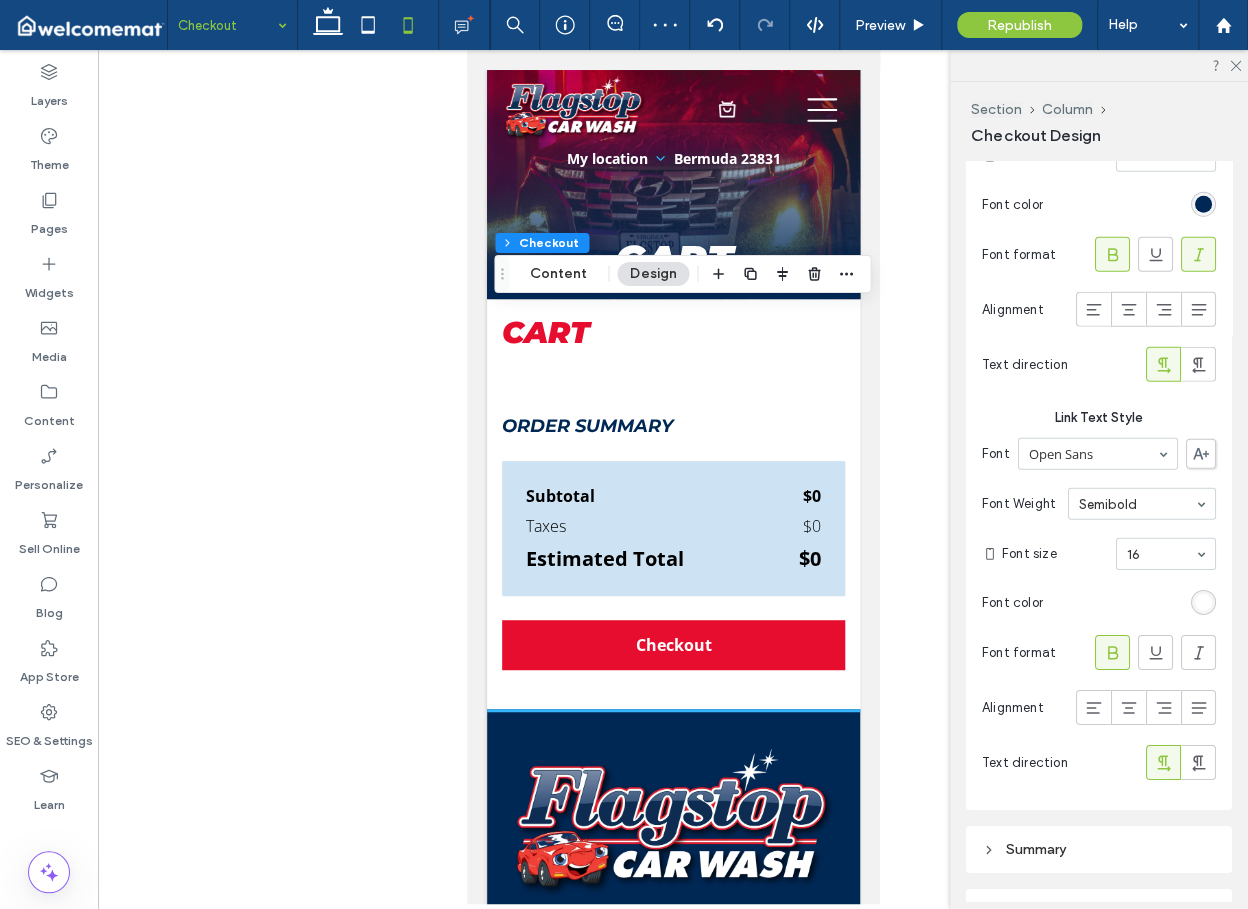 click at bounding box center [1203, 602] 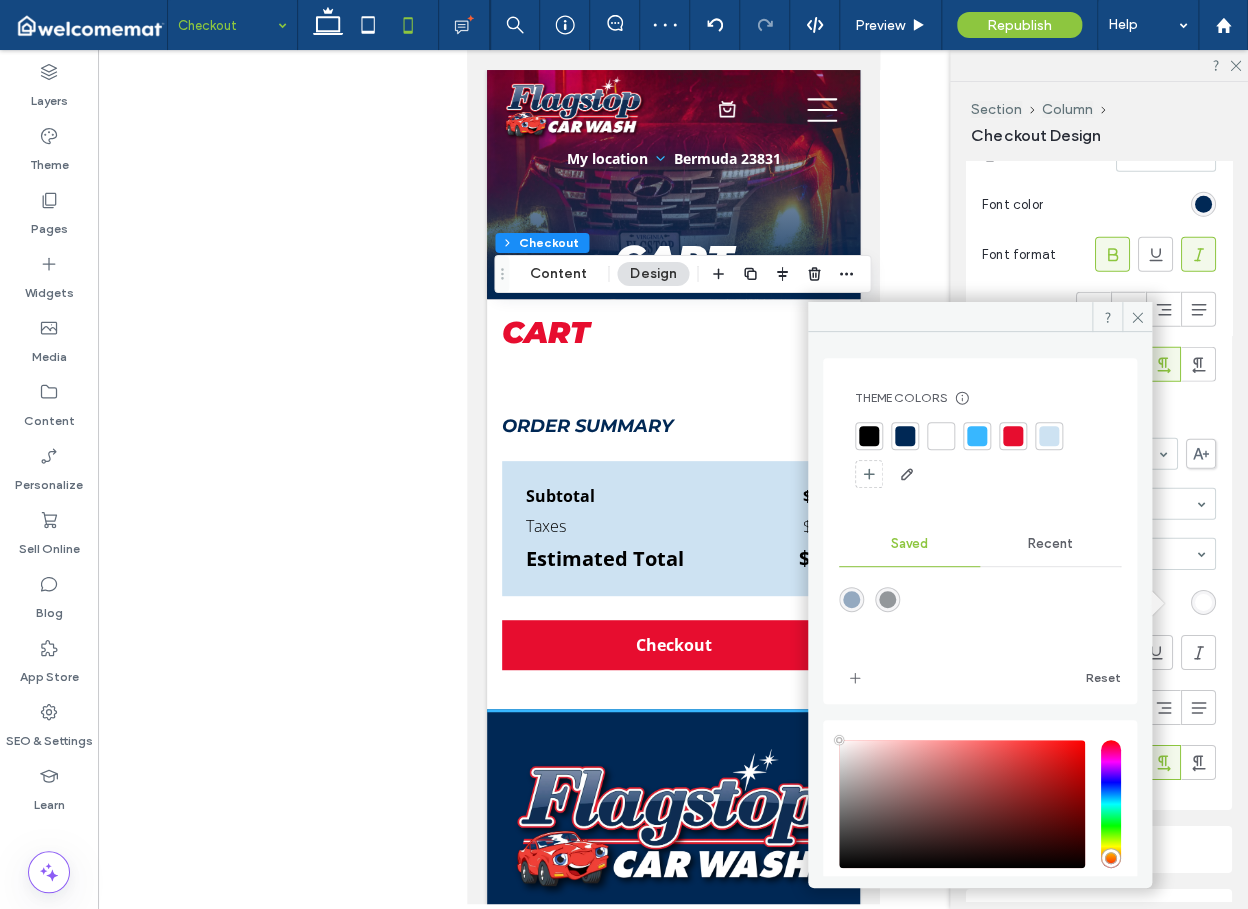 click at bounding box center (977, 436) 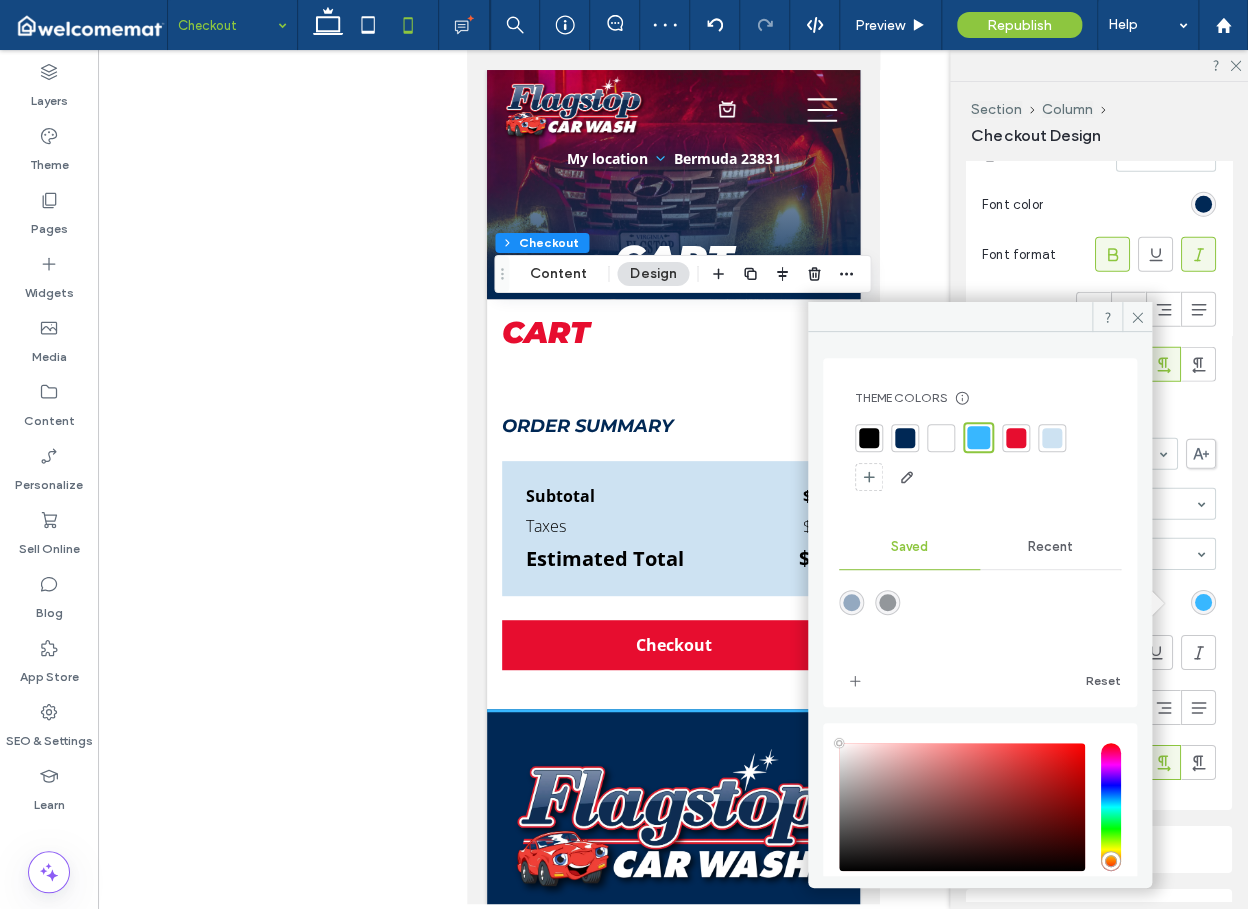 click on "Checkout Title Style Font Montserrat Font Weight Boldest Font size 30 Font color Font format Alignment Text direction Active Breadcrum Text Font Montserrat Font Weight Semibold Font size 14 Font color Font format Alignment Text direction Current Breadcrum Text Font Montserrat Font Weight Semibold Font size 14 Font color Font format Alignment Text direction Disabled Breadcrum Text Font Open Sans Font Weight Semibold Font size 14 Font color Font format Alignment Text direction Section Title Style Font Montserrat Font Weight Semibold Font size 18 Font color Font format Alignment Text direction Link Text Style Font Open Sans Font Weight Semibold Font size 16 Font color Font format Alignment Text direction" at bounding box center (1099, -413) 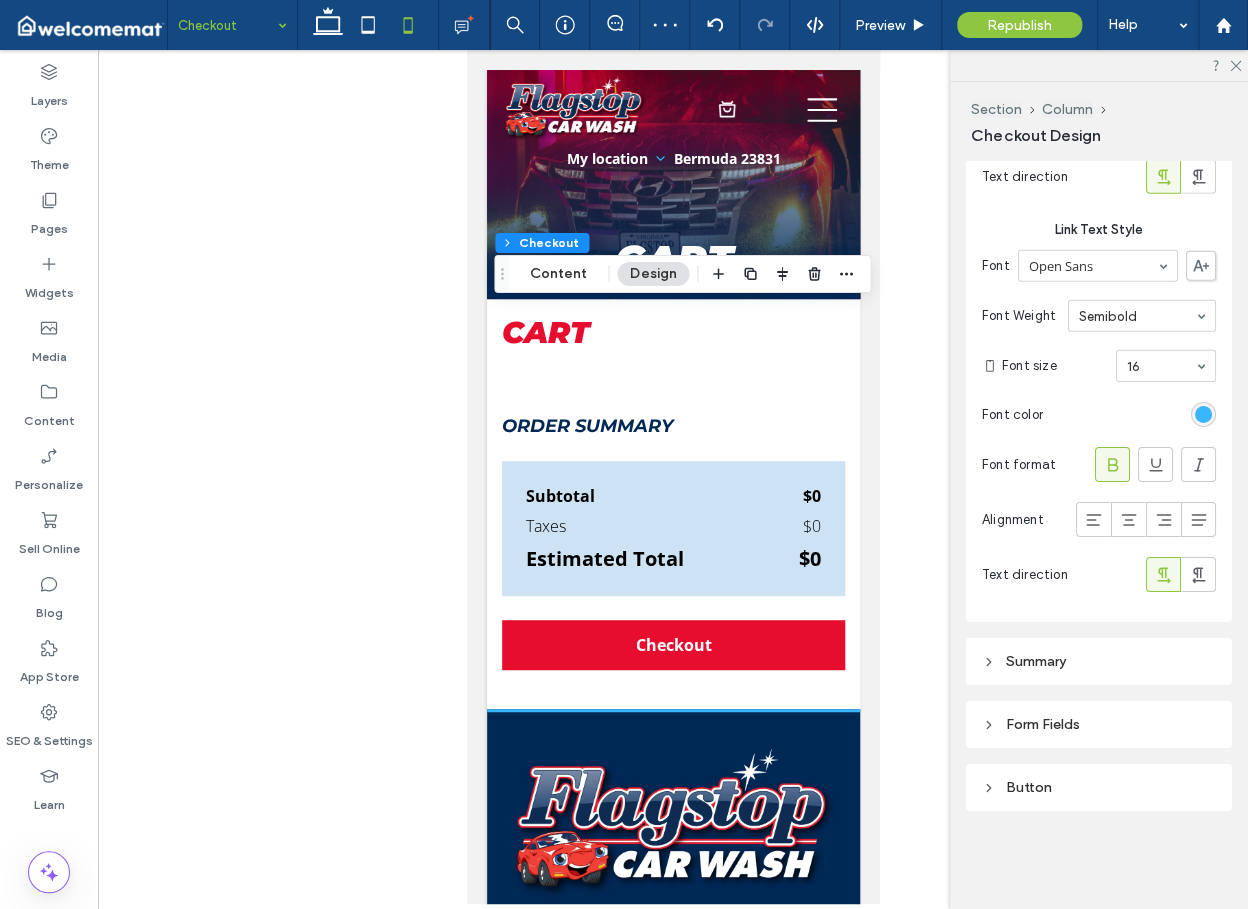 scroll, scrollTop: 2301, scrollLeft: 0, axis: vertical 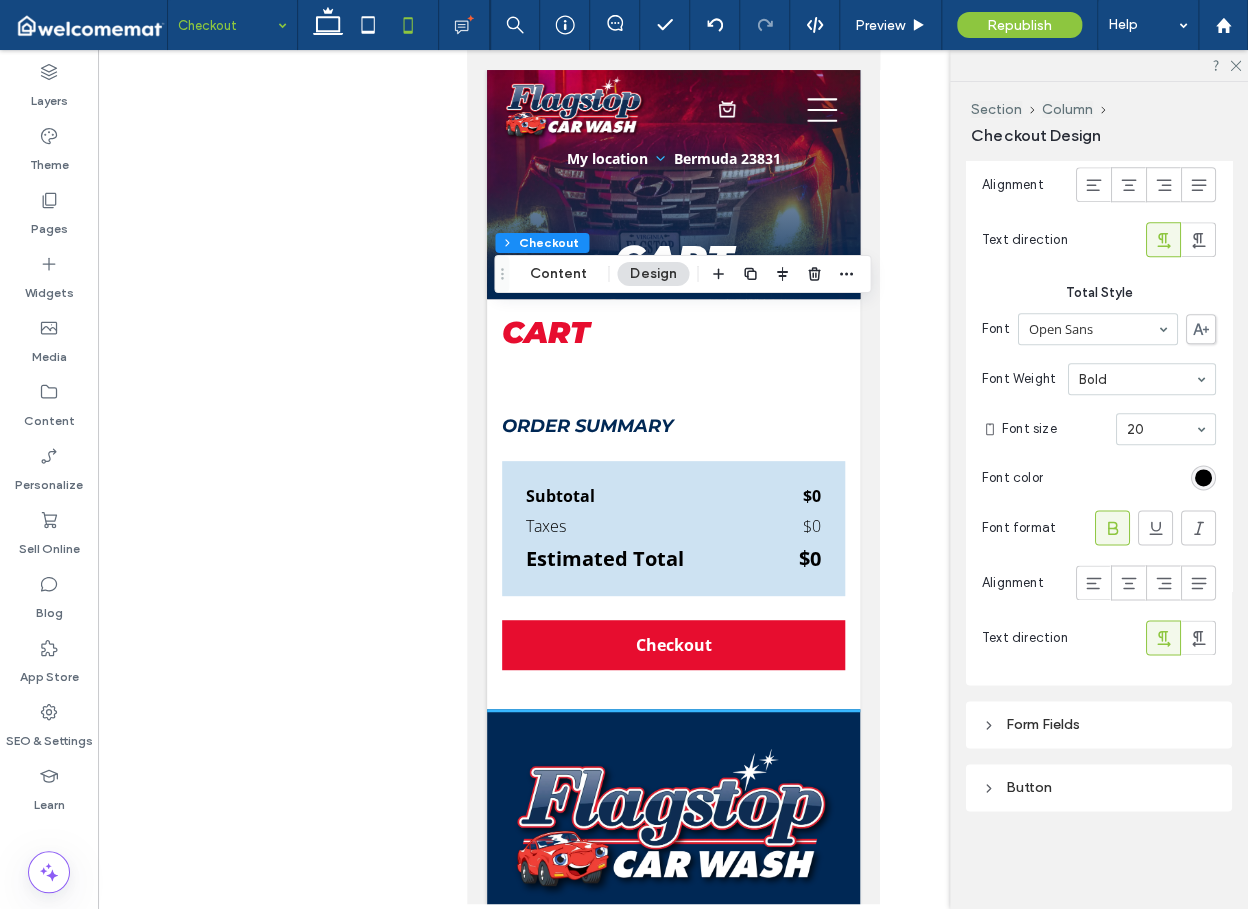 click on "Form Fields" at bounding box center [1099, 724] 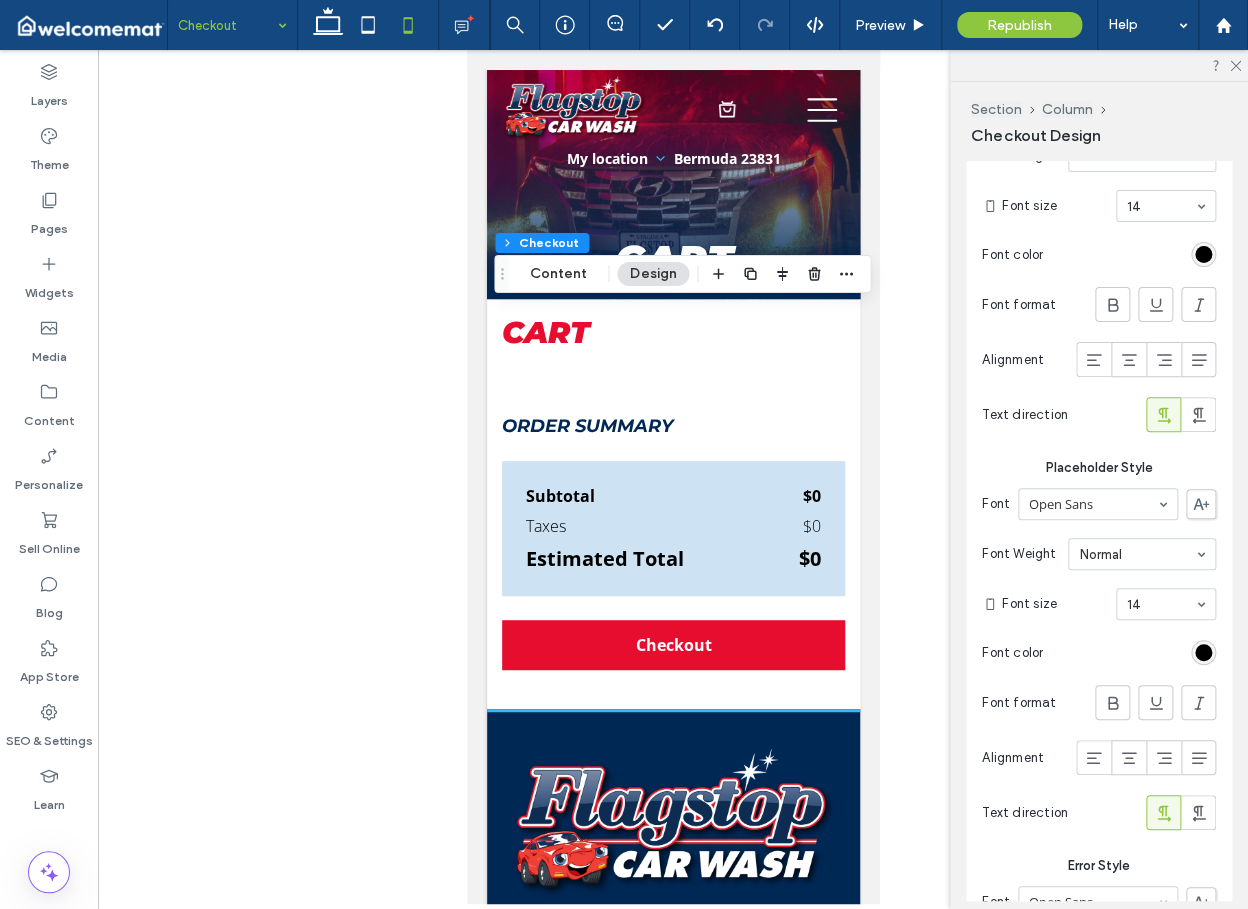 scroll, scrollTop: 5189, scrollLeft: 0, axis: vertical 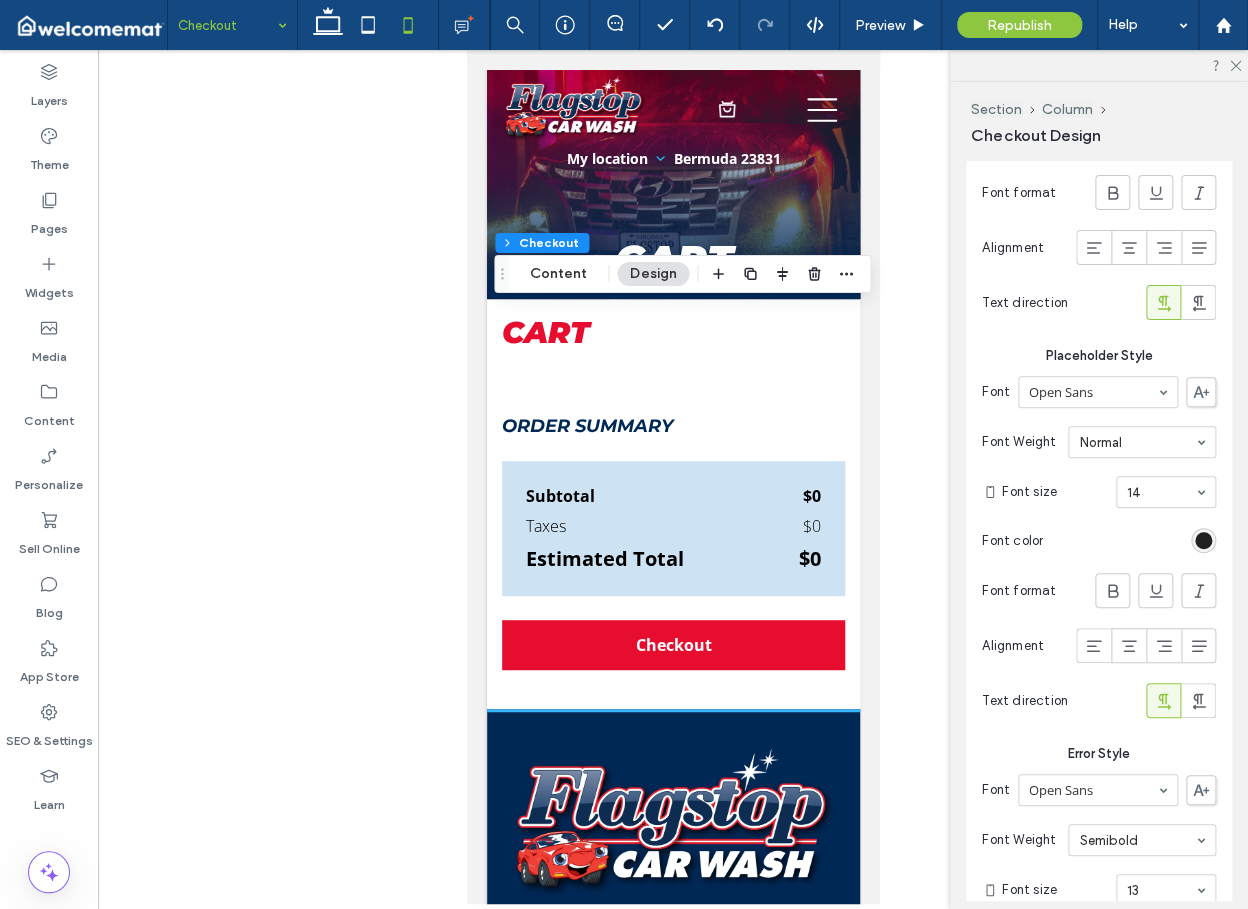 click at bounding box center [1203, 540] 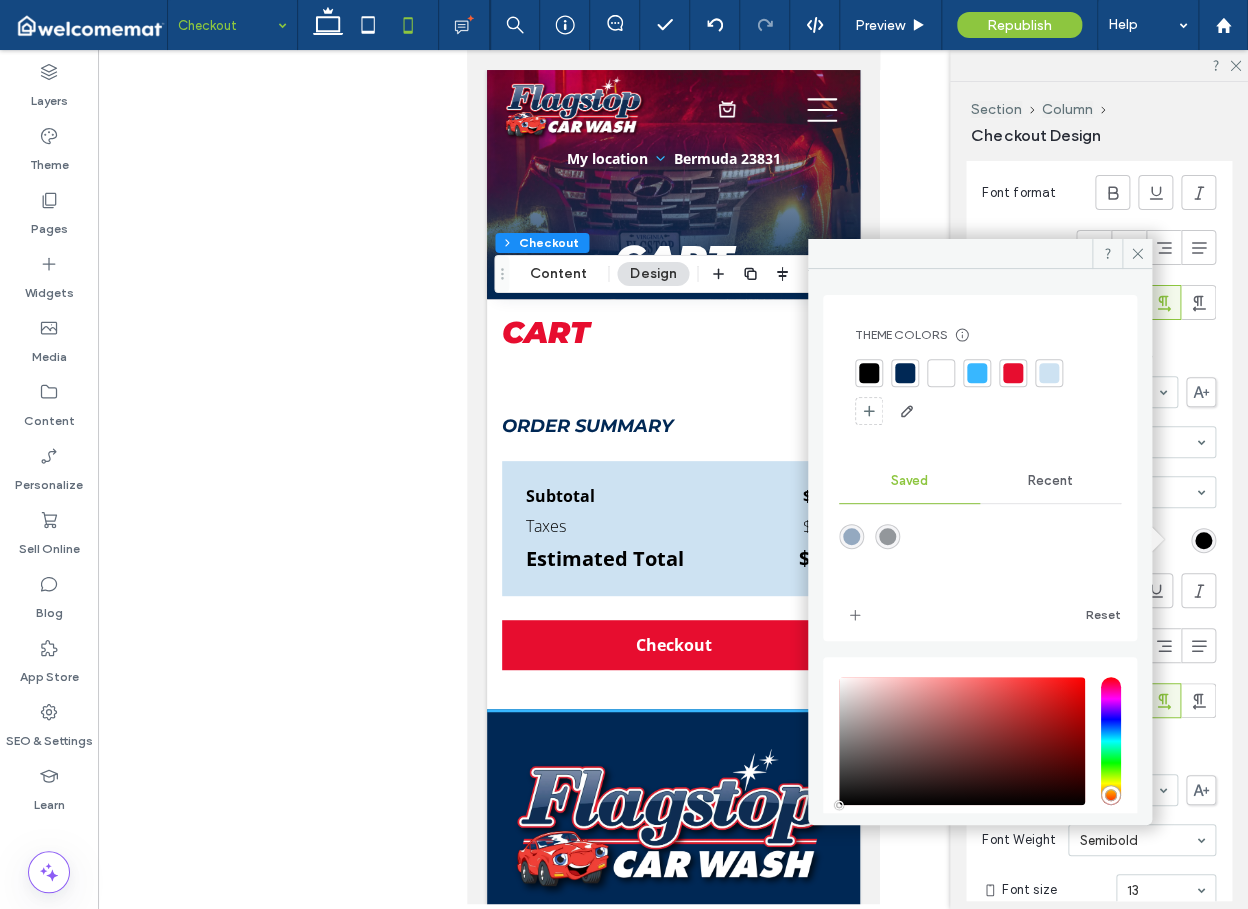 click at bounding box center [887, 536] 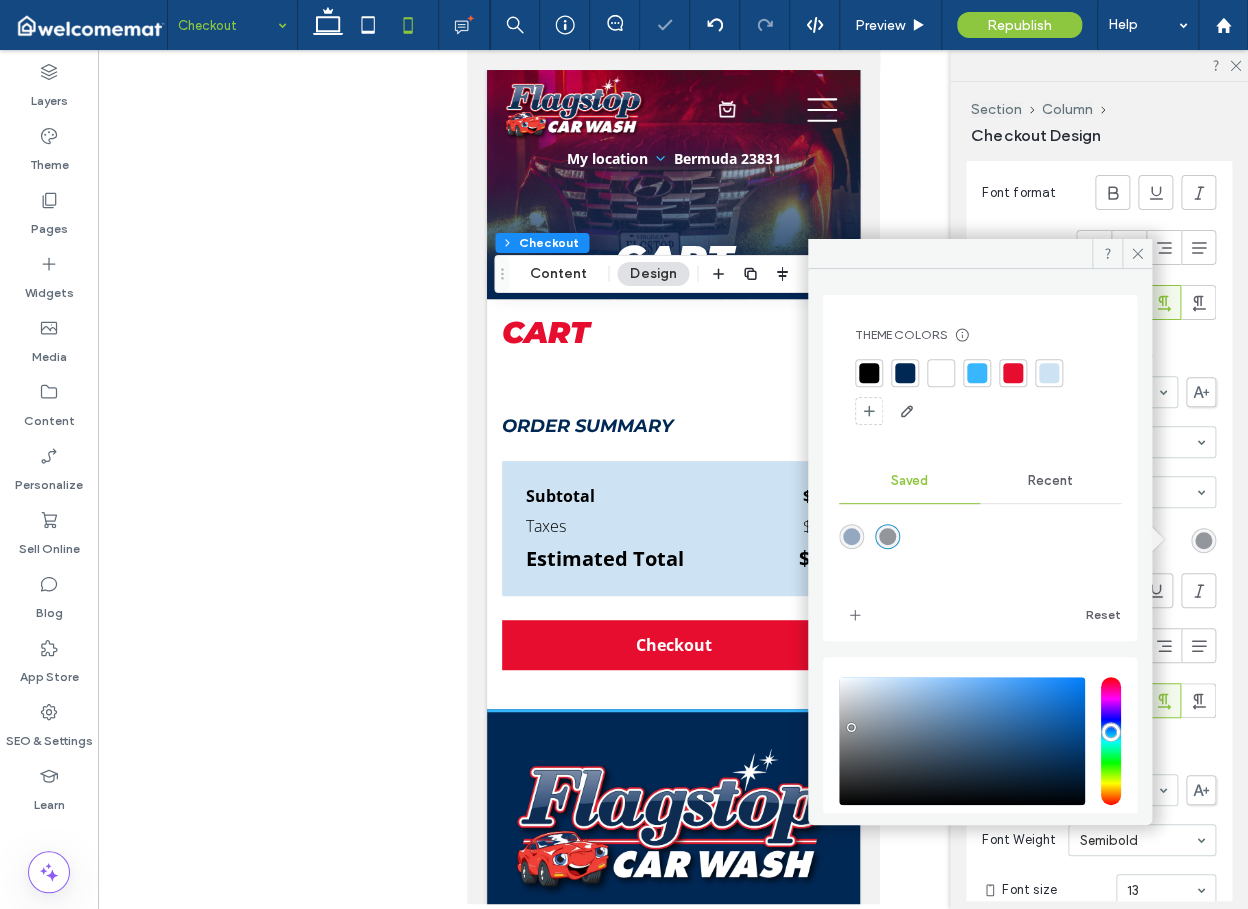 click on "Form Fields Labels Style Font Open Sans Font Weight Bold Font size 16 Font color Font format Alignment Text direction Input Background Color Image Background color Input Rounded Corners Corner radius * px Input Border Border *** Input Text Style Font Open Sans Font Weight Normal Font size 14 Font color Font format Alignment Text direction Placeholder Style Font Open Sans Font Weight Normal Font size 14 Font color Font format Alignment Text direction Error Style Font Open Sans Font Weight Semibold Font size 13 Font color Font format Alignment Text direction" at bounding box center (1099, 145) 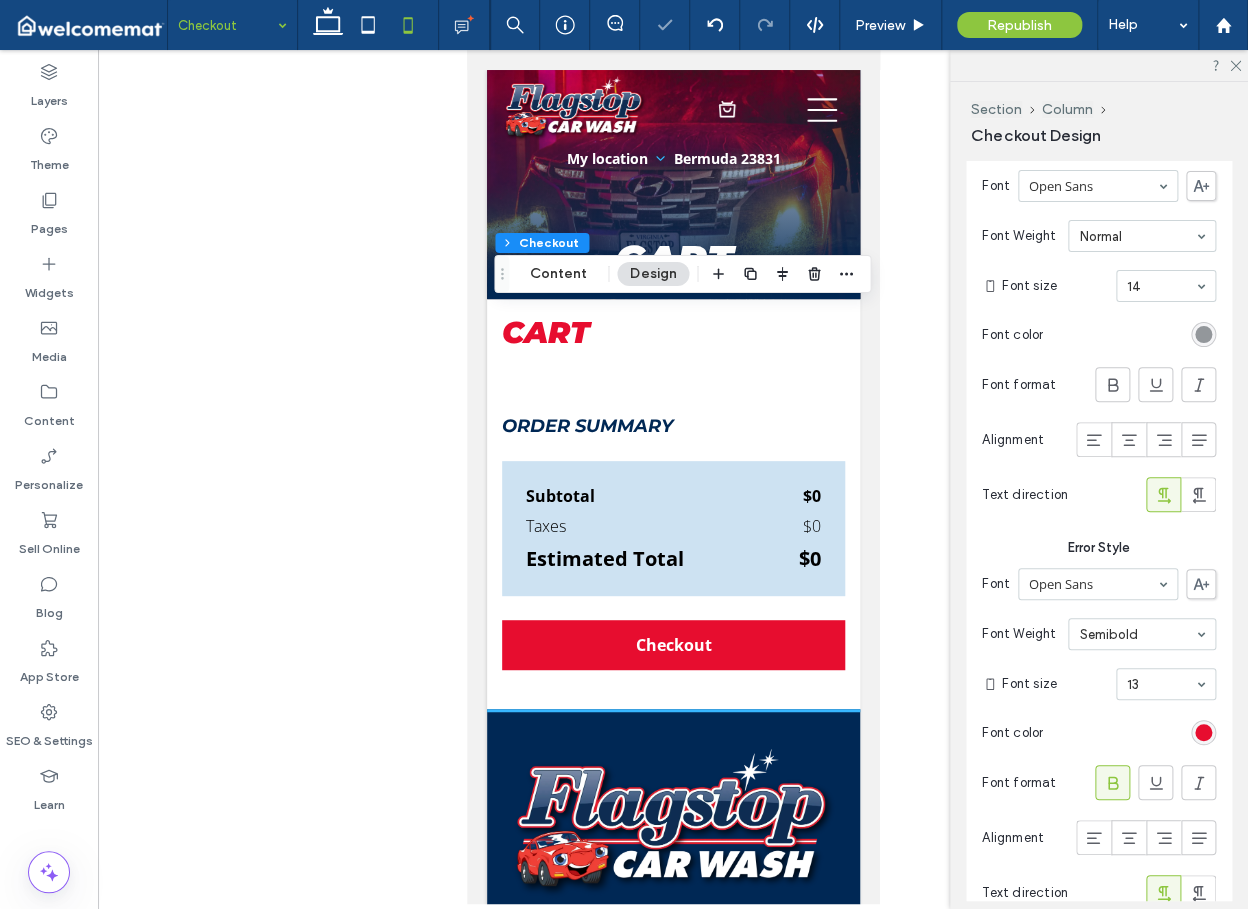 scroll, scrollTop: 5522, scrollLeft: 0, axis: vertical 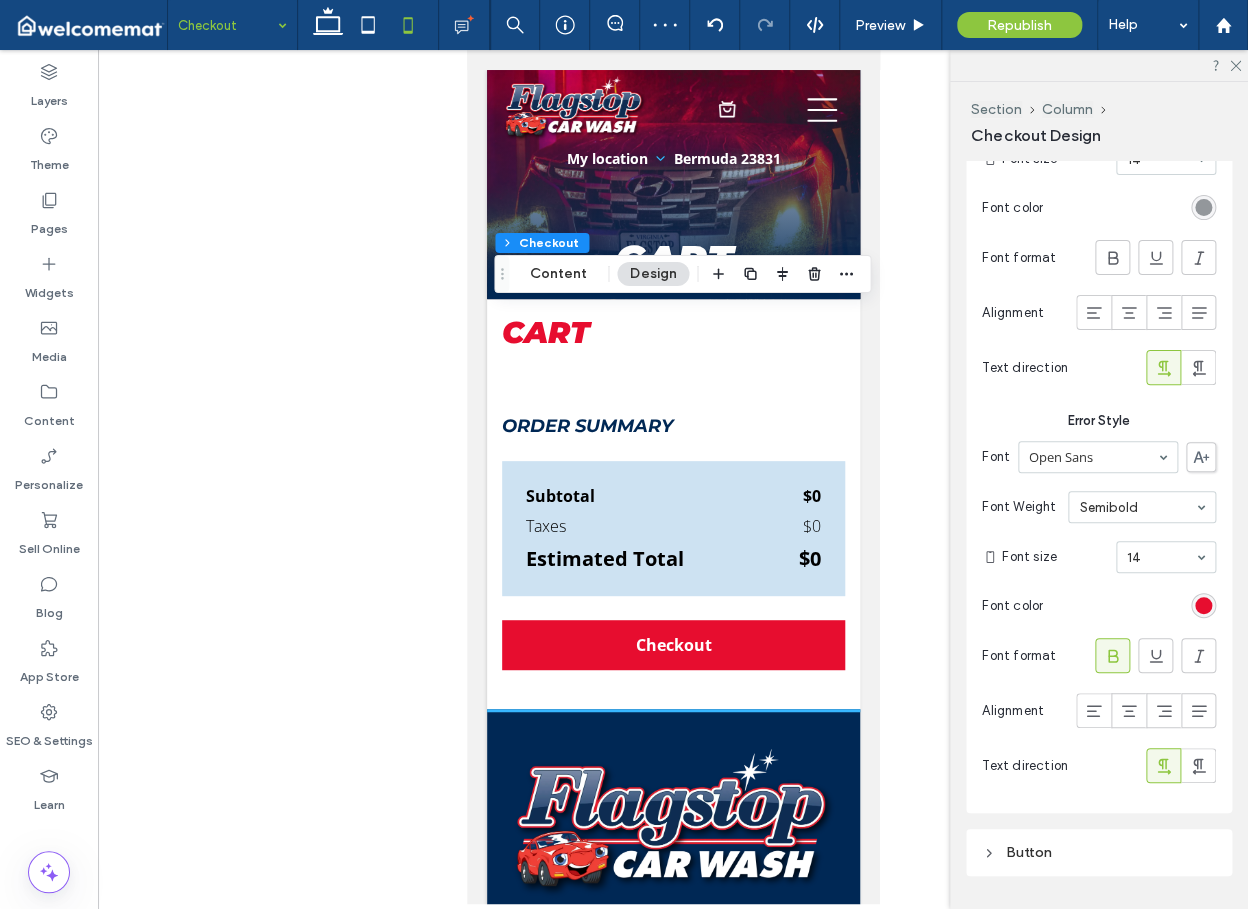 click on "Button" at bounding box center [1099, 852] 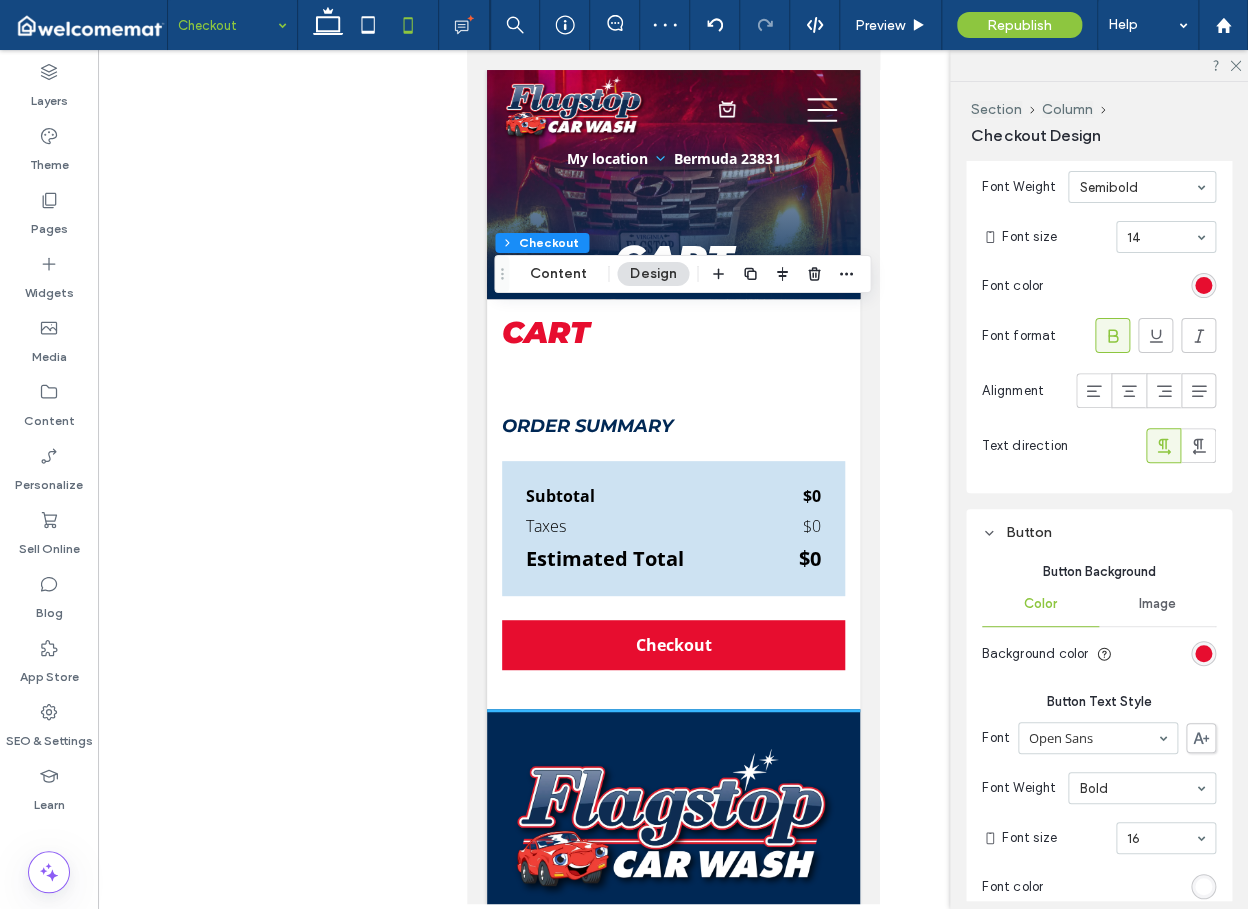 scroll, scrollTop: 5855, scrollLeft: 0, axis: vertical 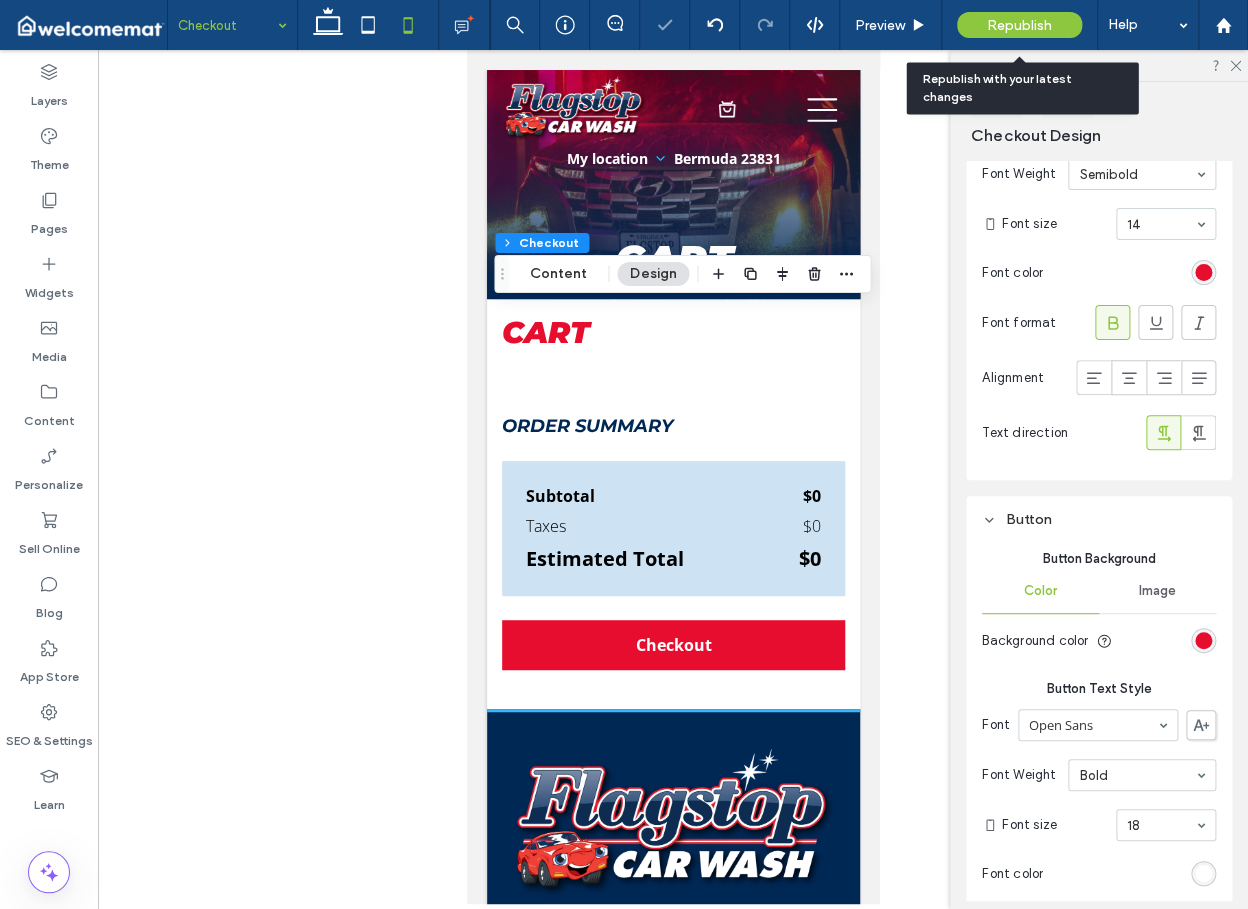 click on "Republish" at bounding box center [1019, 25] 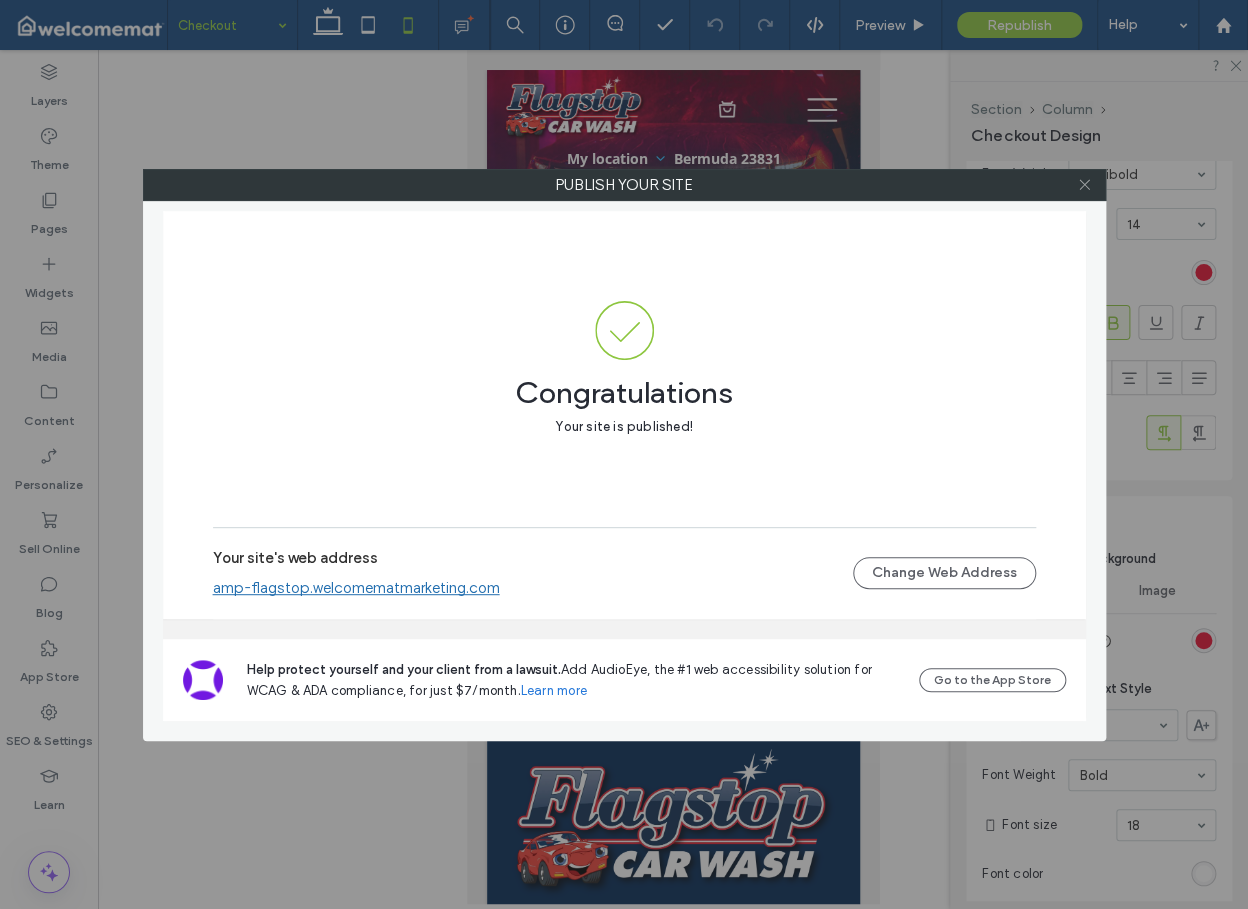 click 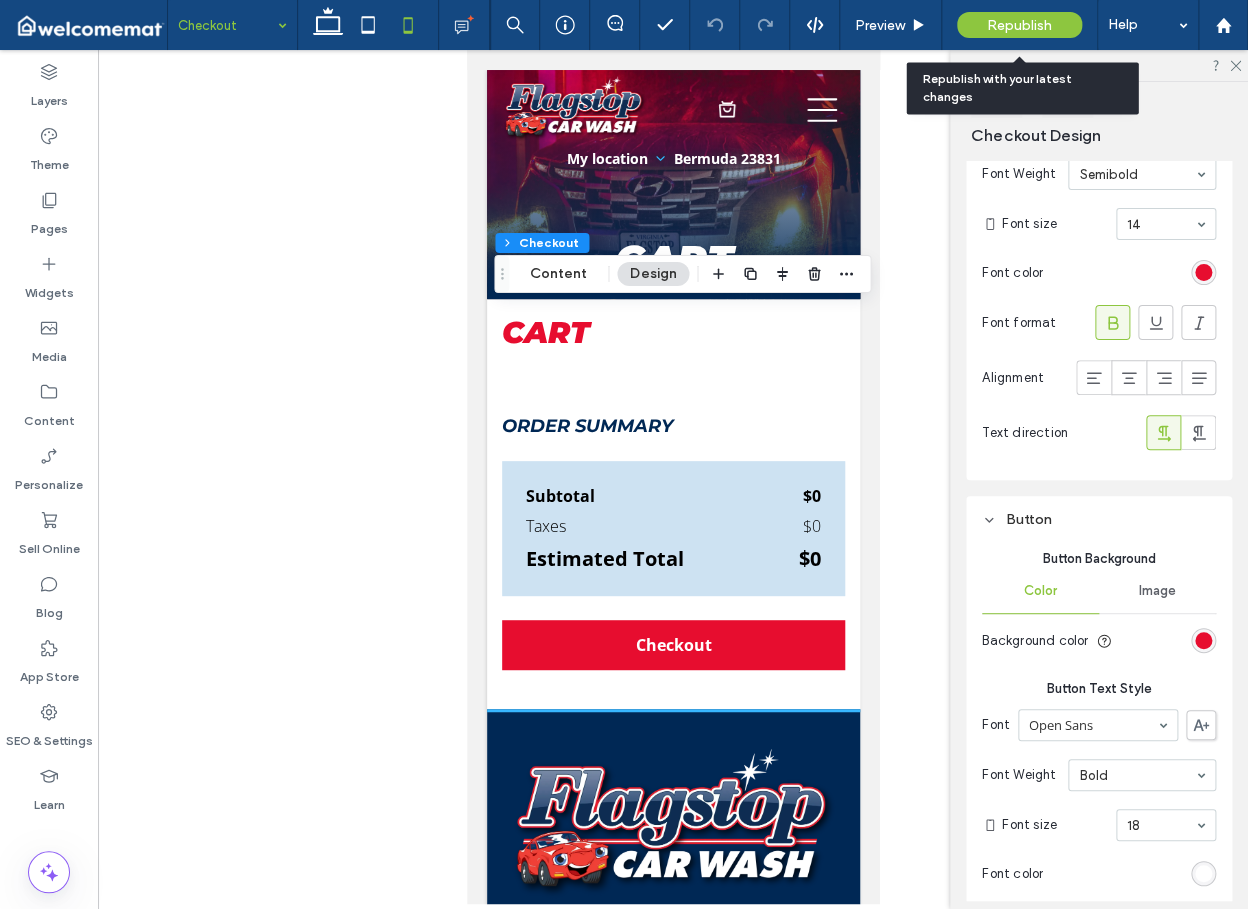click on "Republish" at bounding box center (1019, 25) 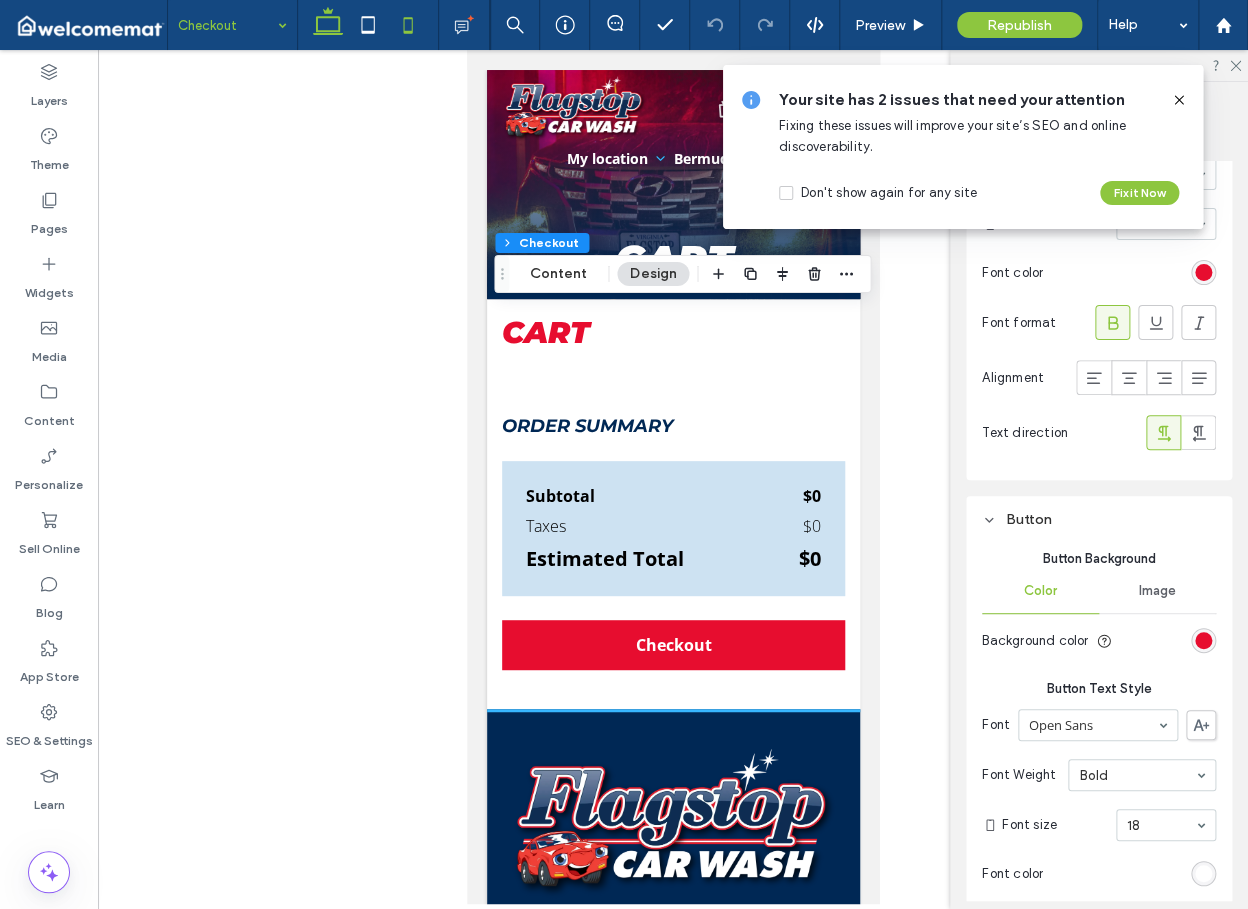 click 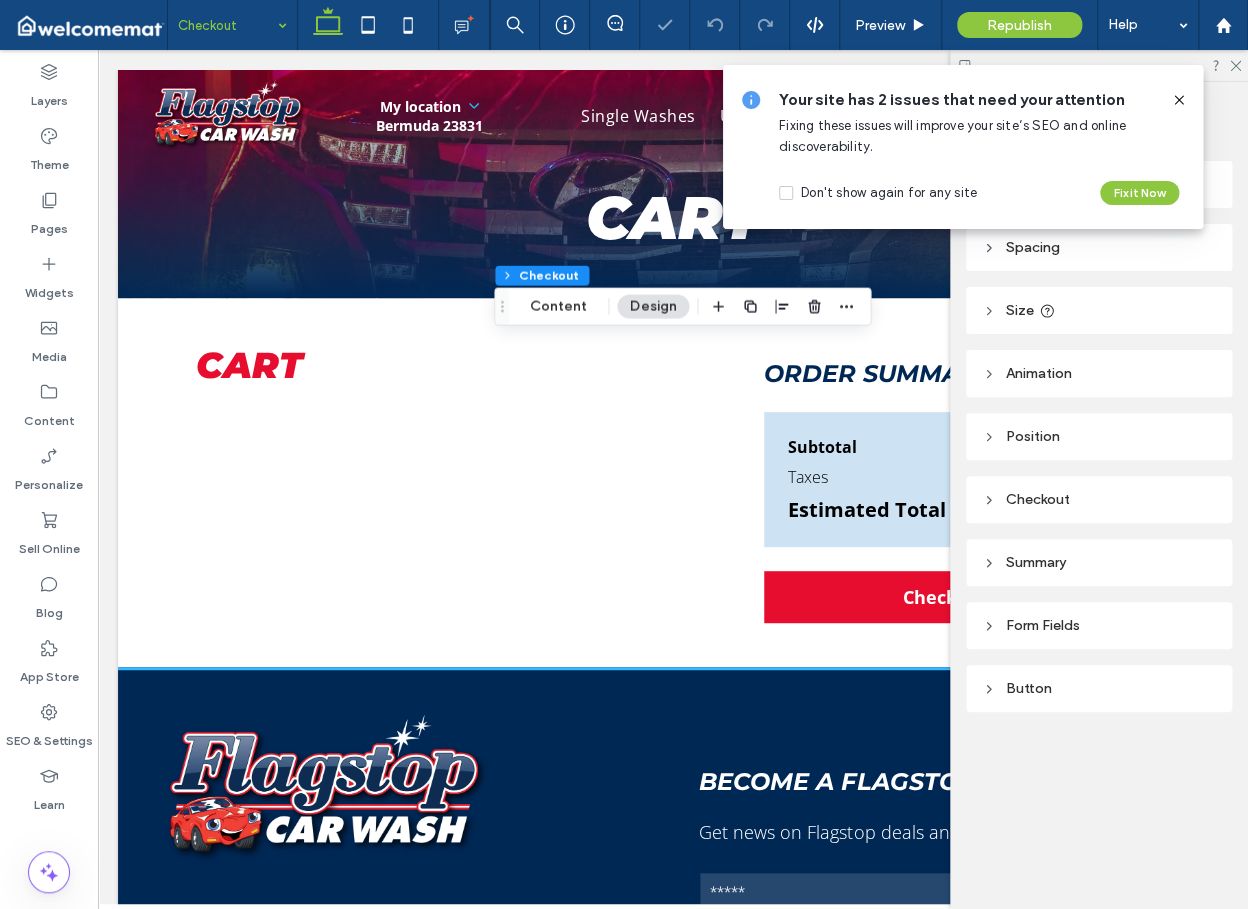 scroll, scrollTop: 0, scrollLeft: 0, axis: both 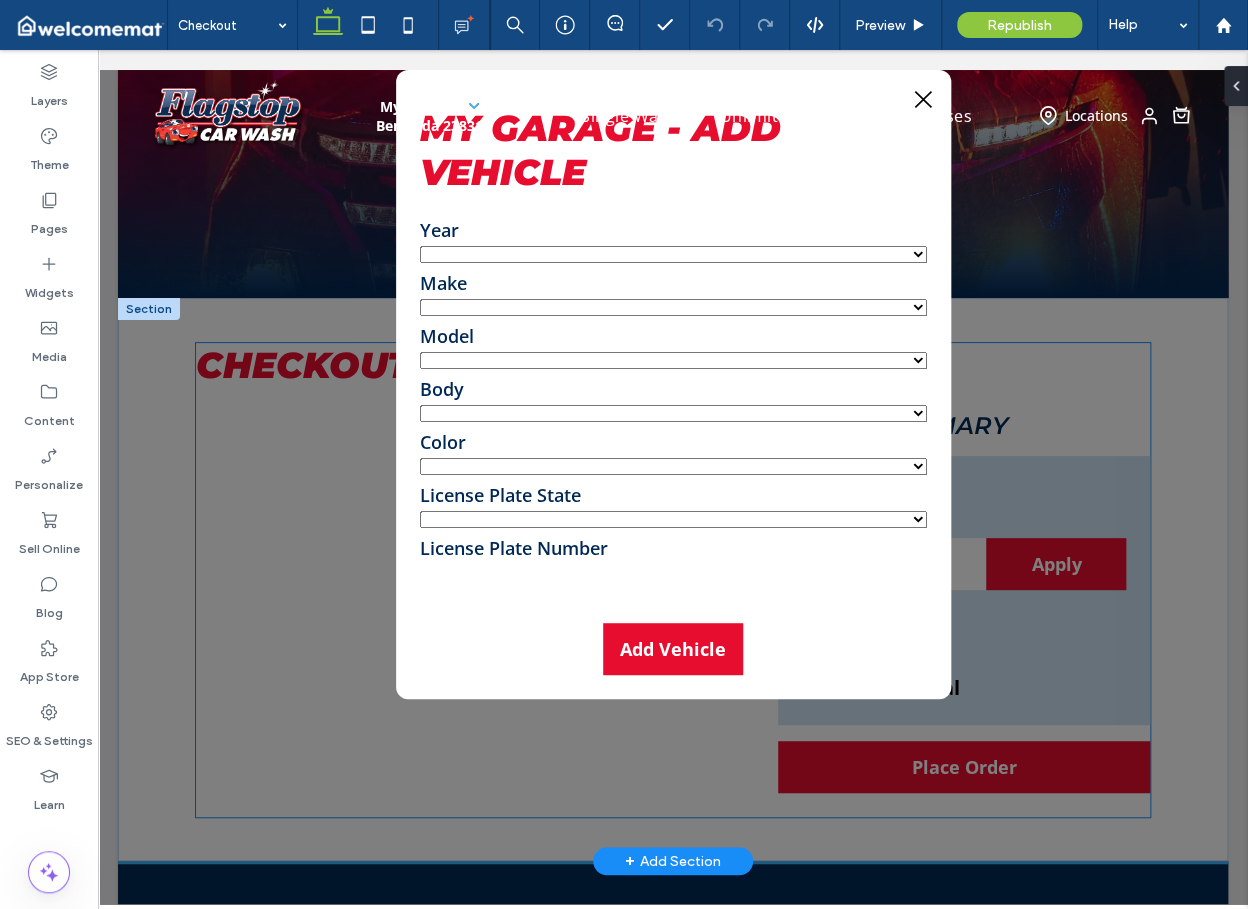 click on "Year
Make
Model
Body
Color
License Plate State
License Plate Number" at bounding box center [673, 408] 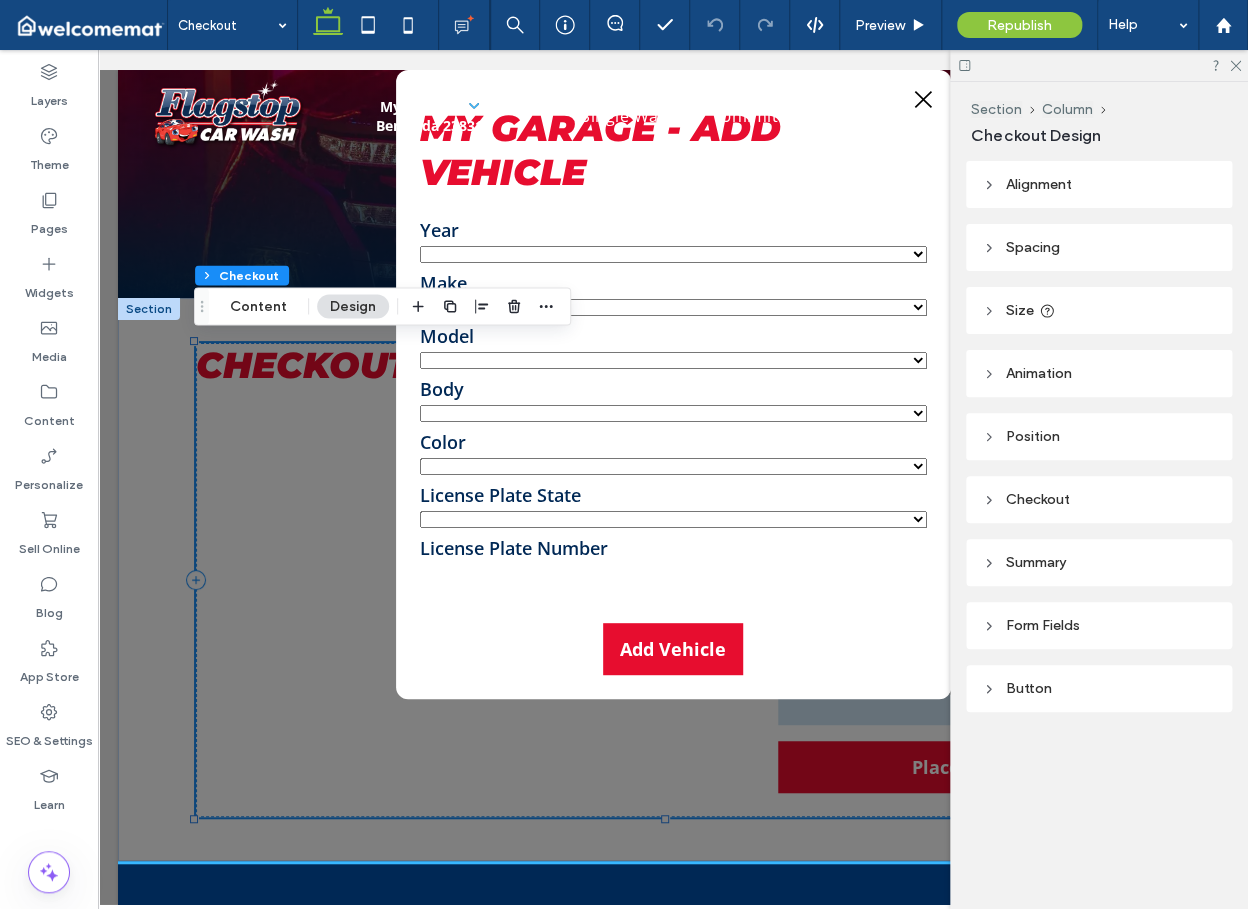 click on "Form Fields" at bounding box center (1099, 625) 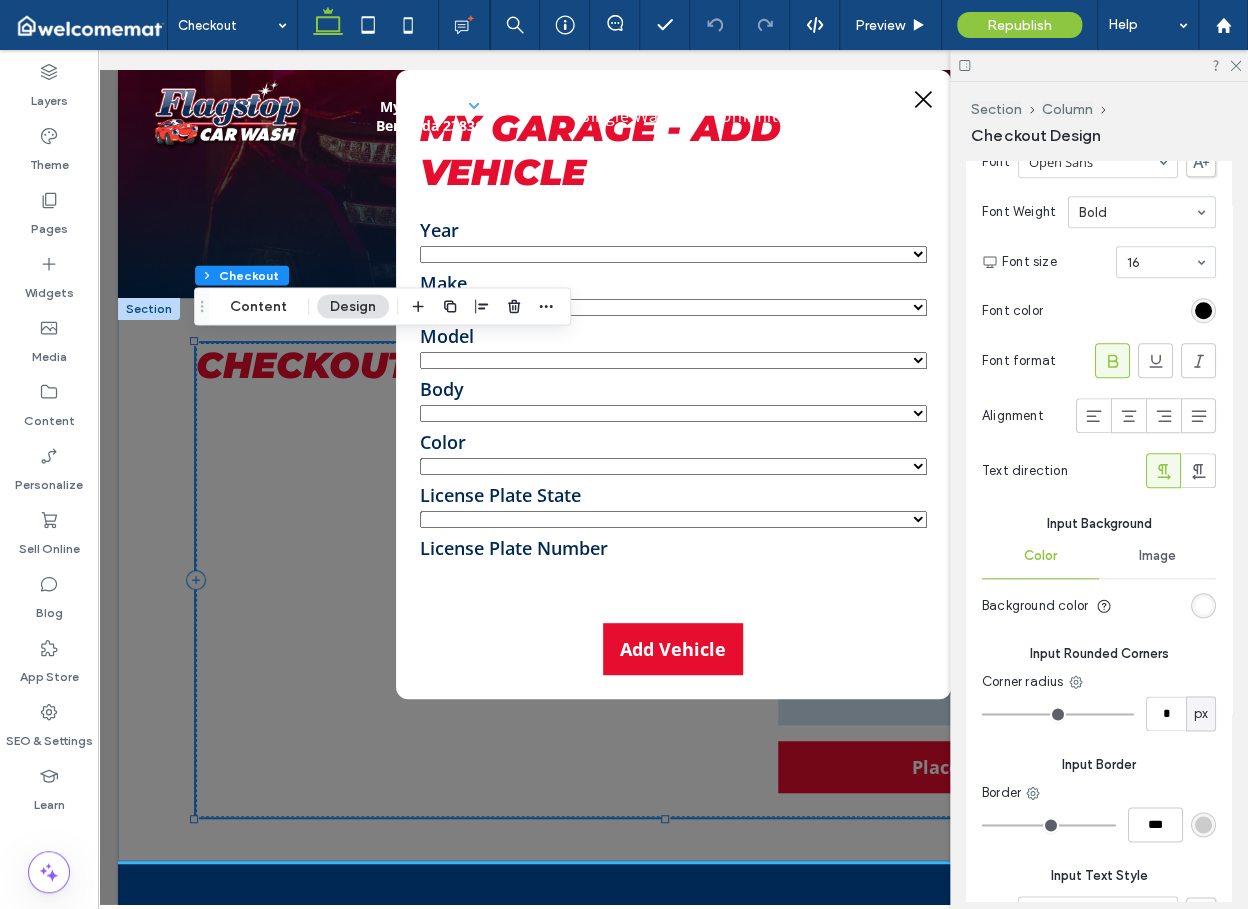 scroll, scrollTop: 666, scrollLeft: 0, axis: vertical 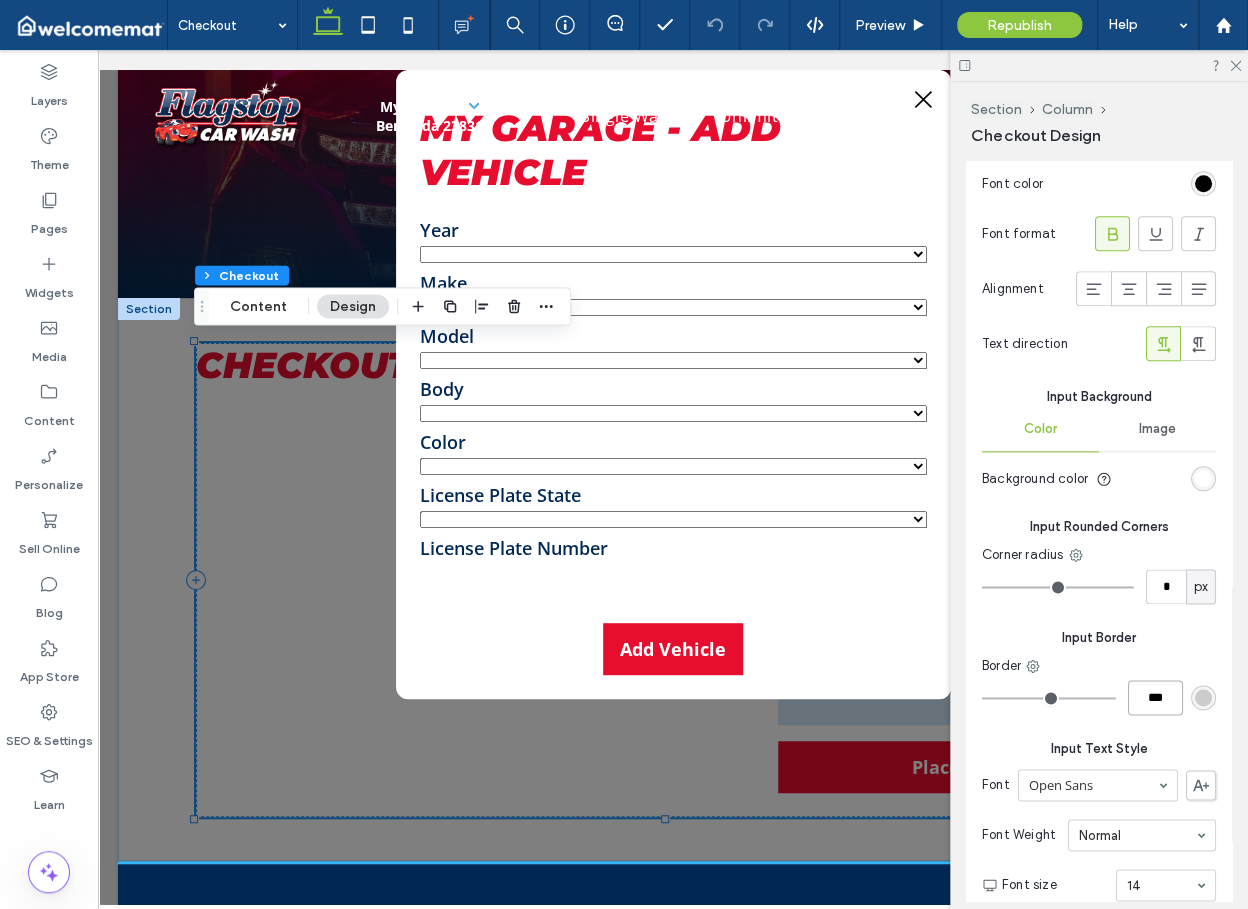 click on "***" at bounding box center [1155, 697] 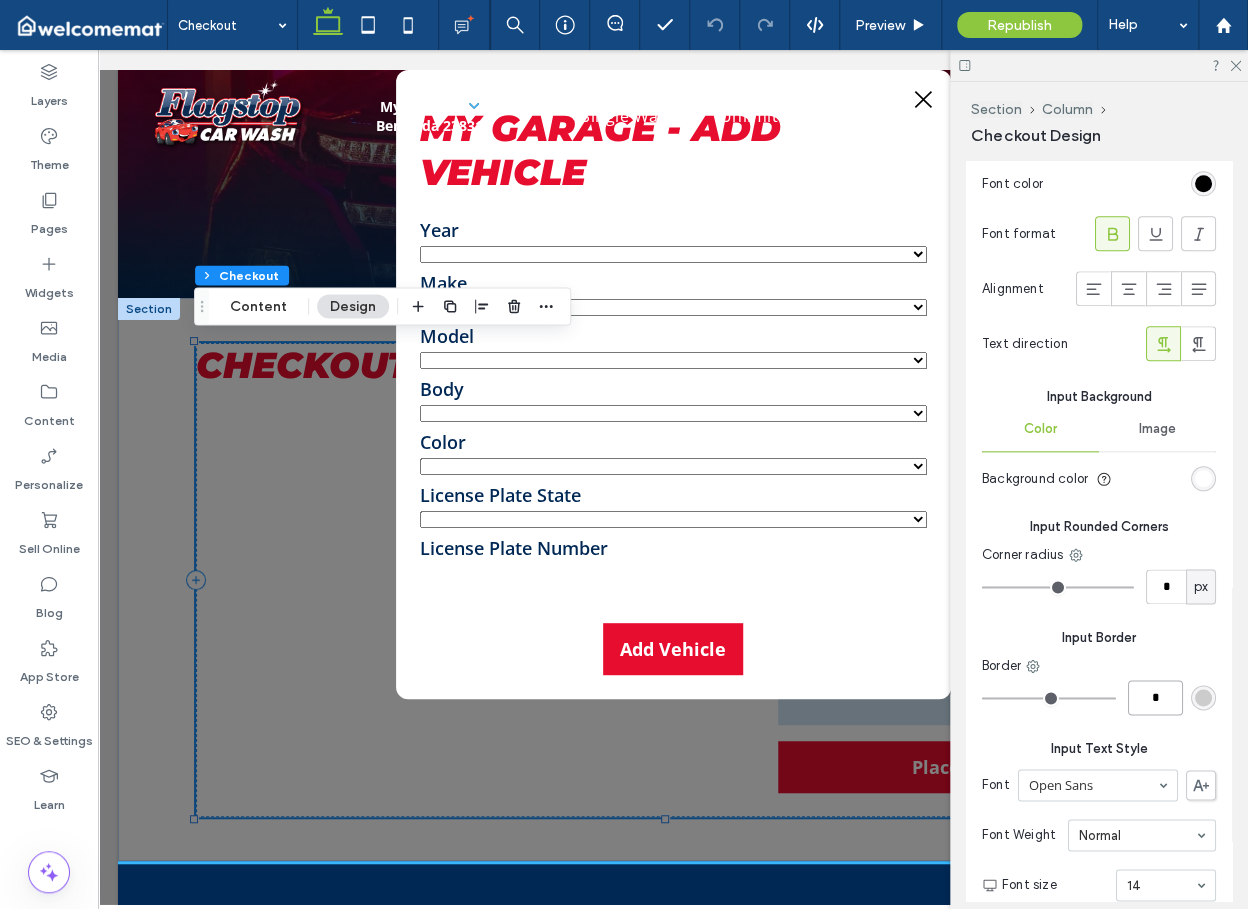 type on "*" 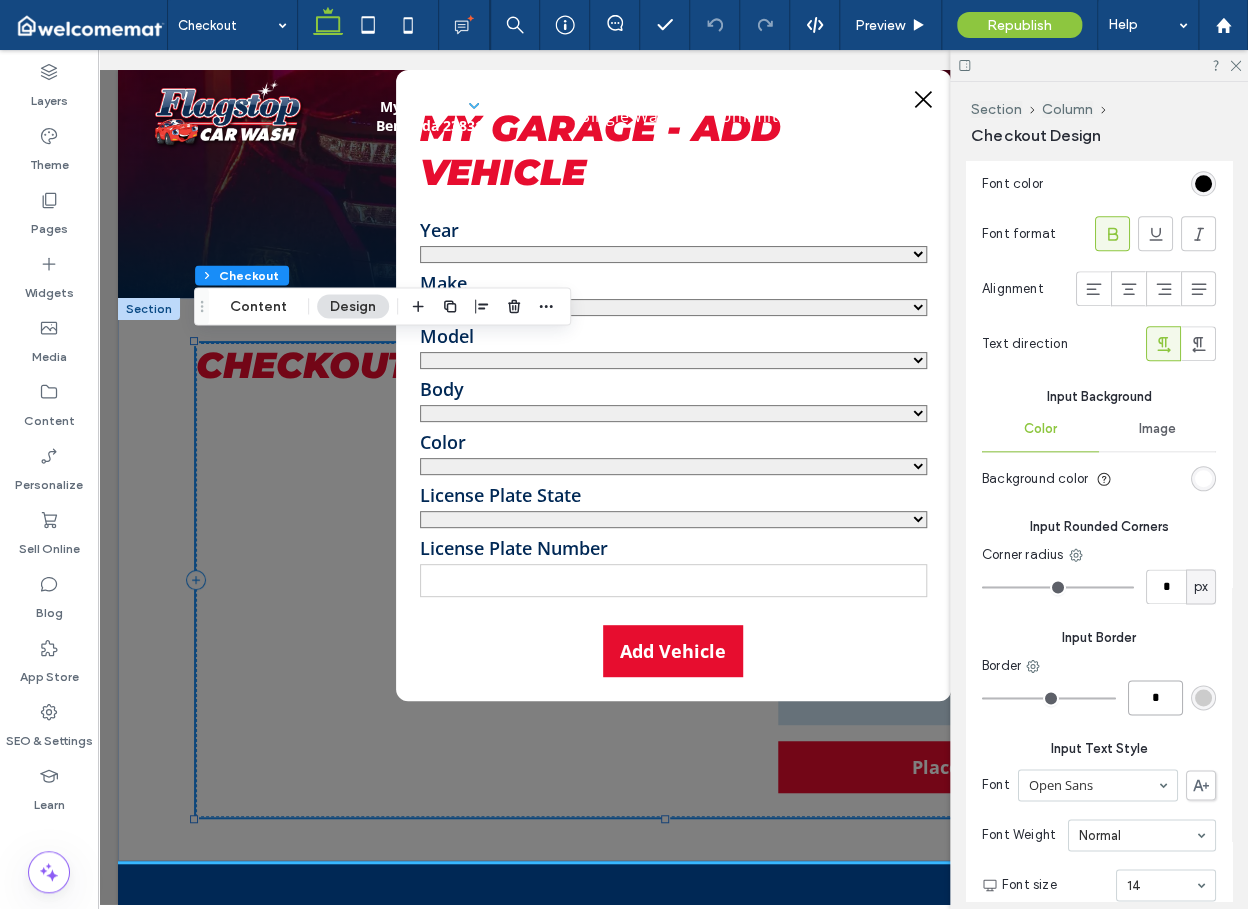 type on "*" 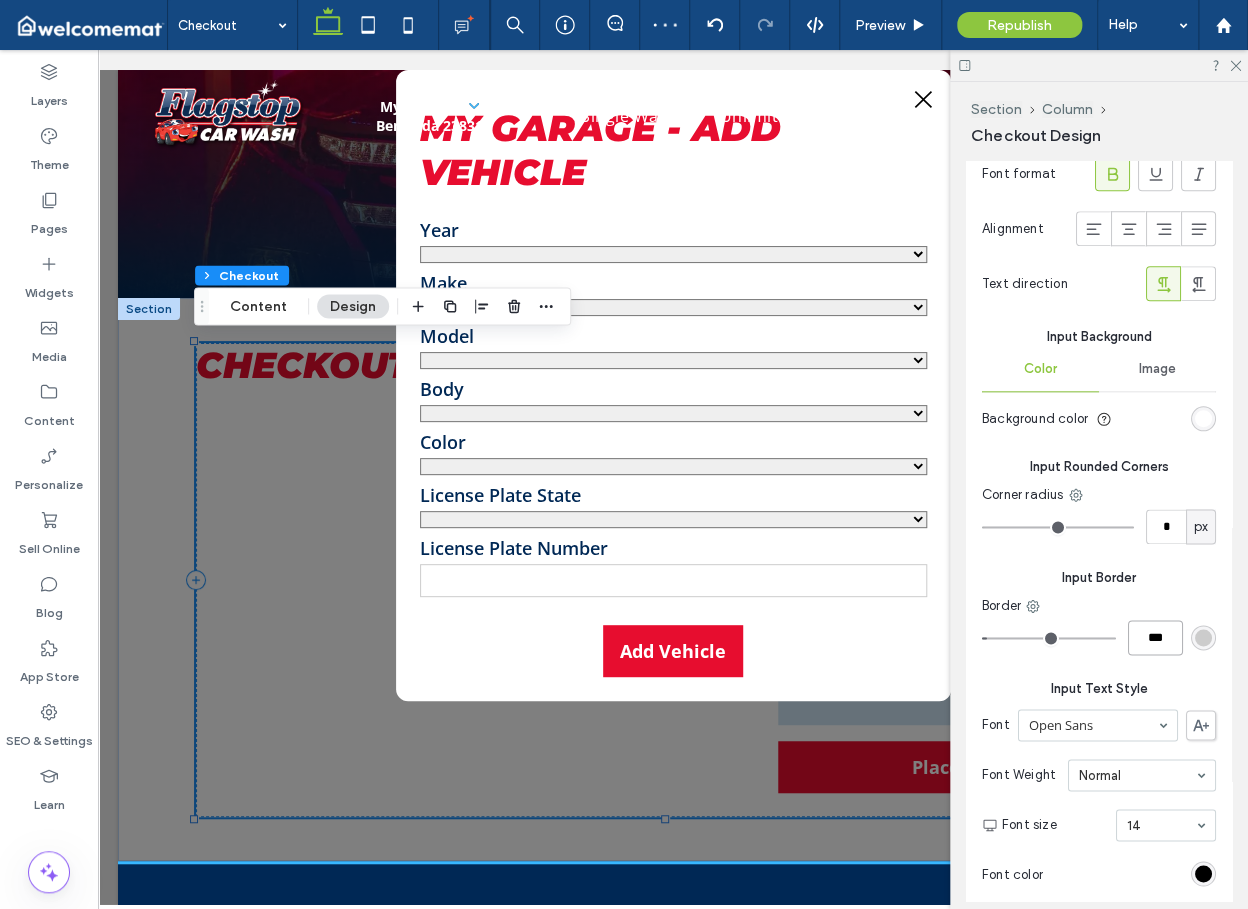 scroll, scrollTop: 777, scrollLeft: 0, axis: vertical 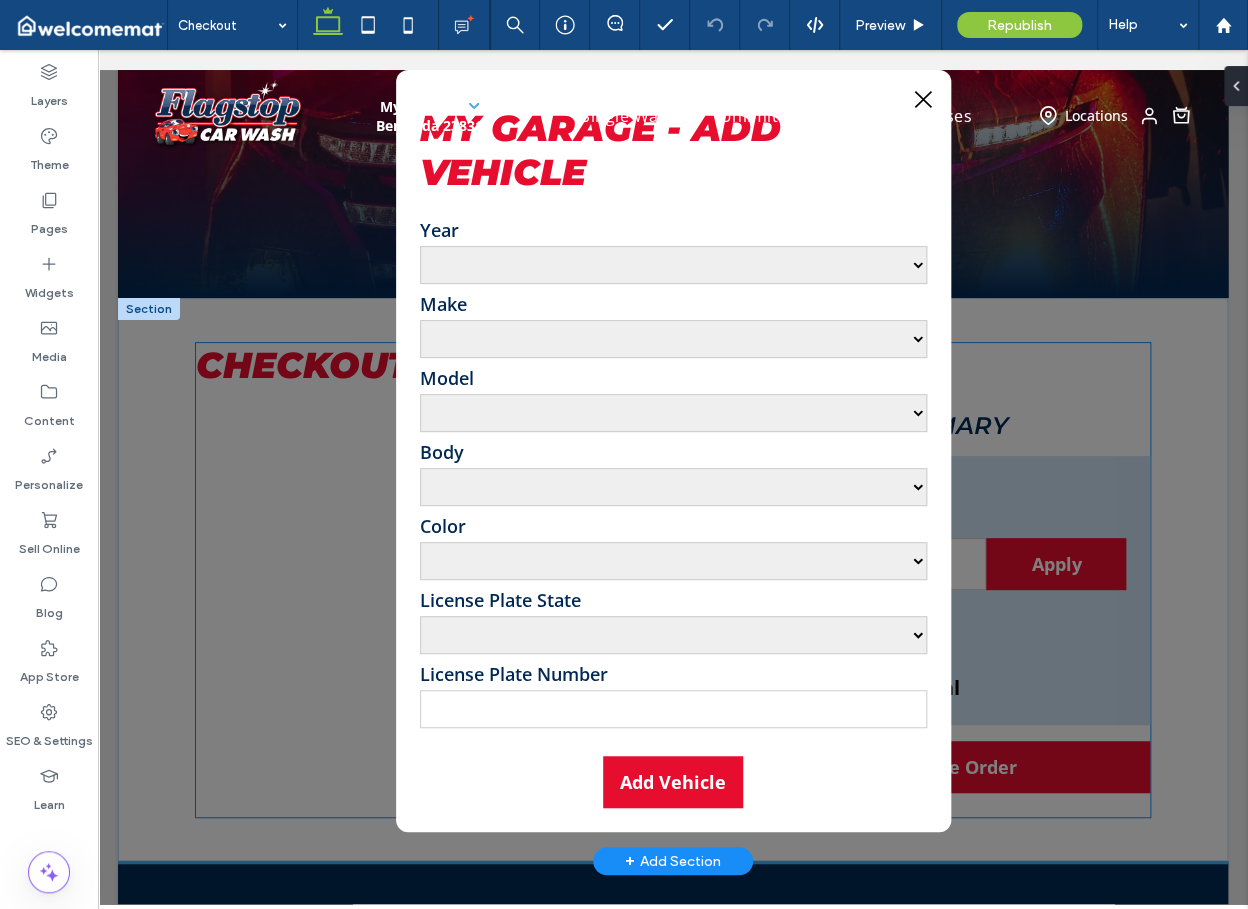 click on "Model" at bounding box center [673, 378] 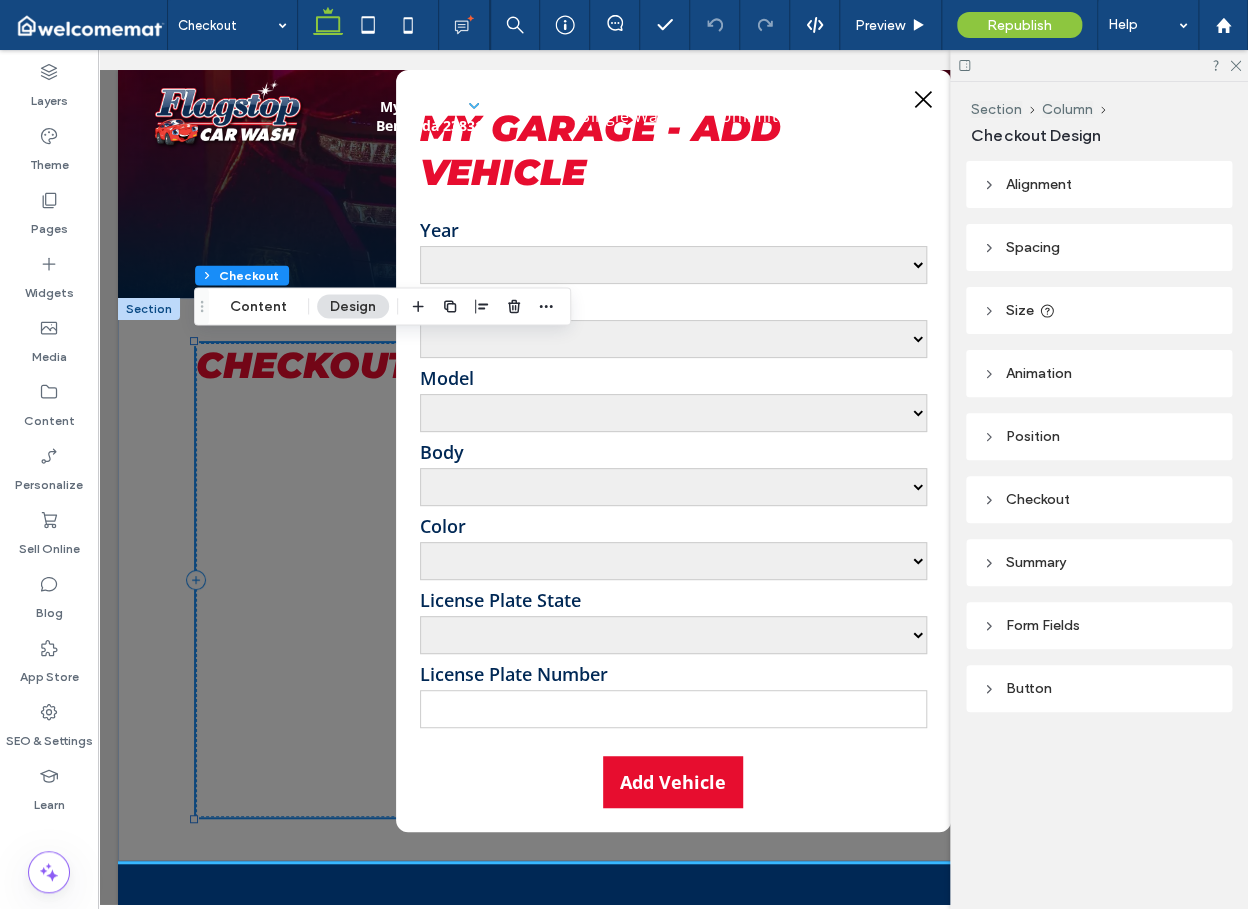 click on "Checkout" at bounding box center (1099, 499) 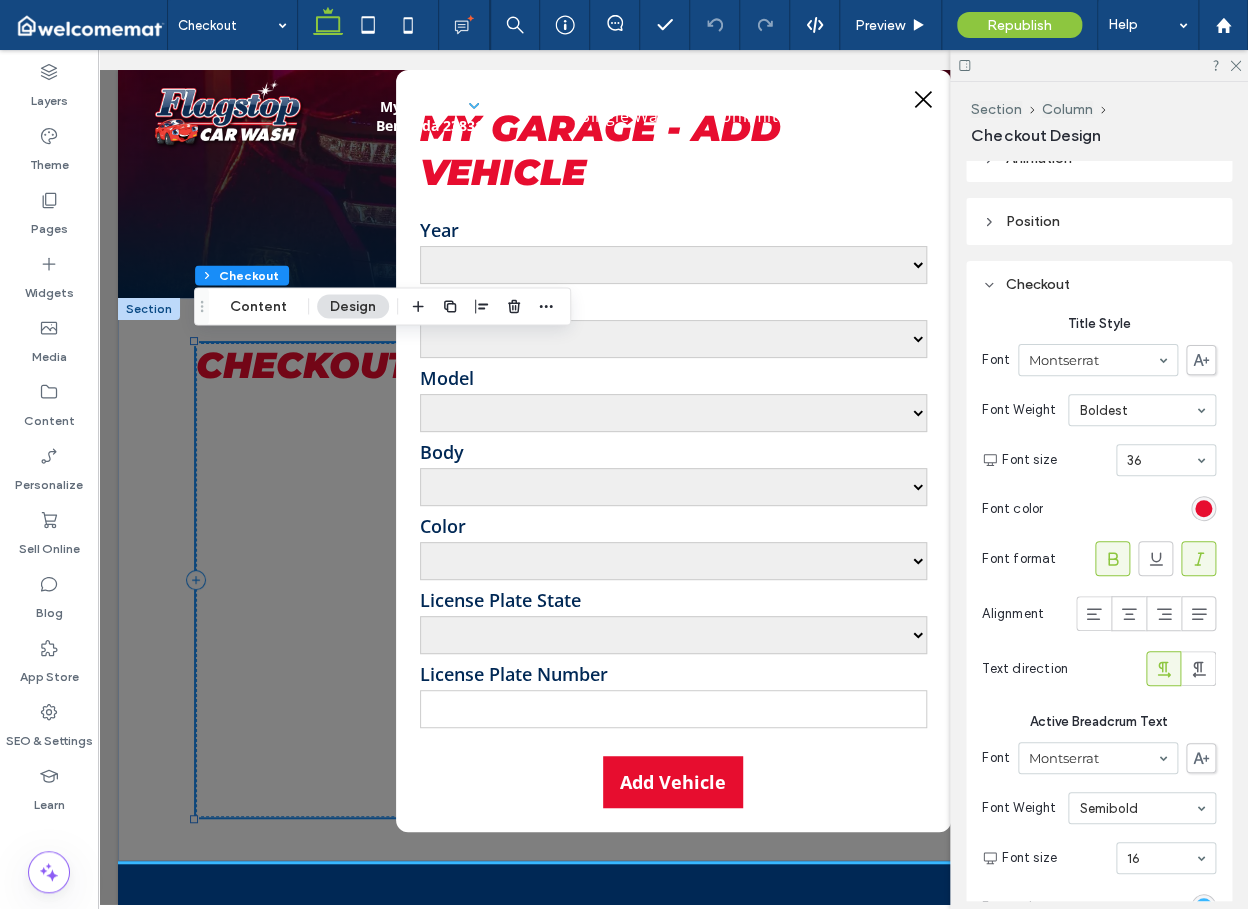scroll, scrollTop: 222, scrollLeft: 0, axis: vertical 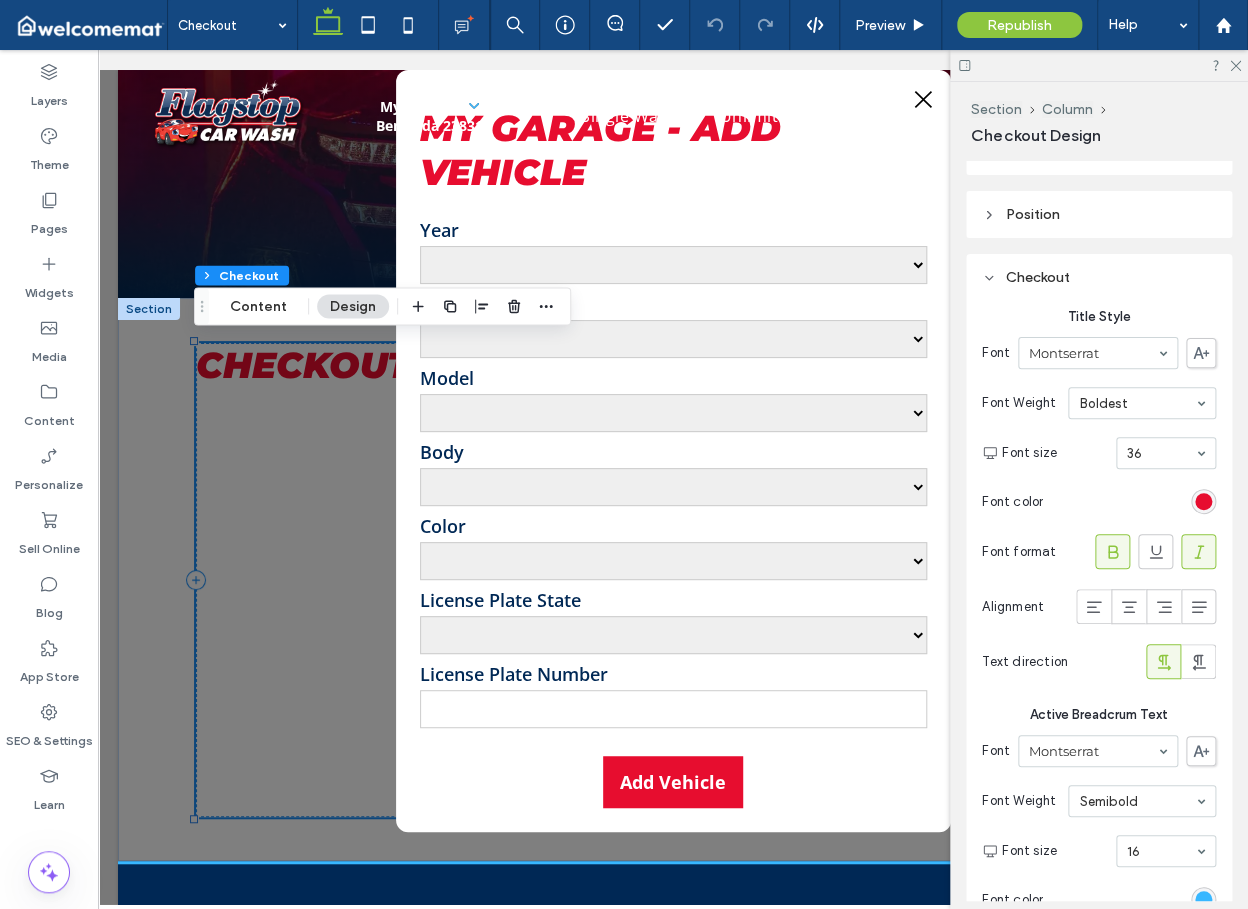 click 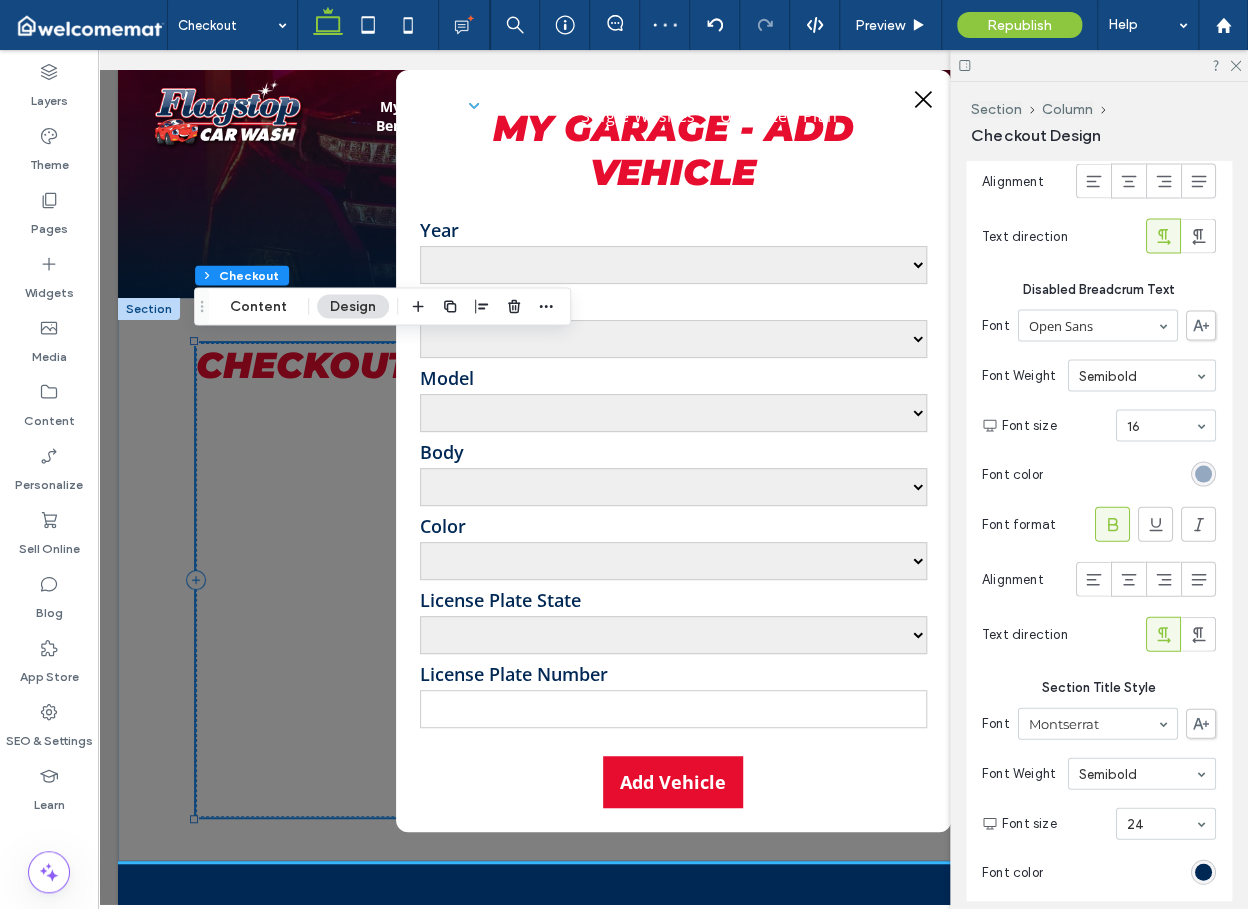 scroll, scrollTop: 1555, scrollLeft: 0, axis: vertical 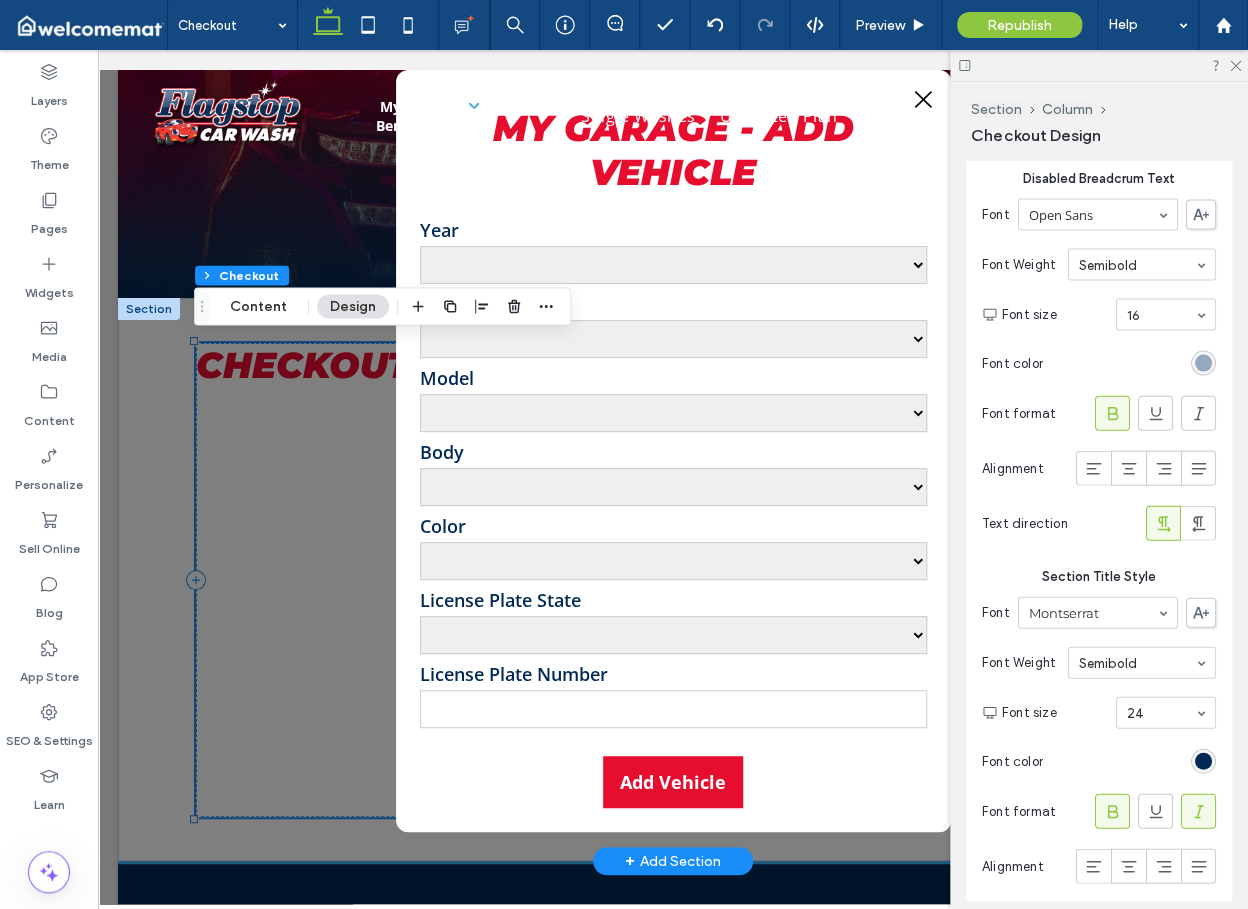 click on "Make" at bounding box center [673, 339] 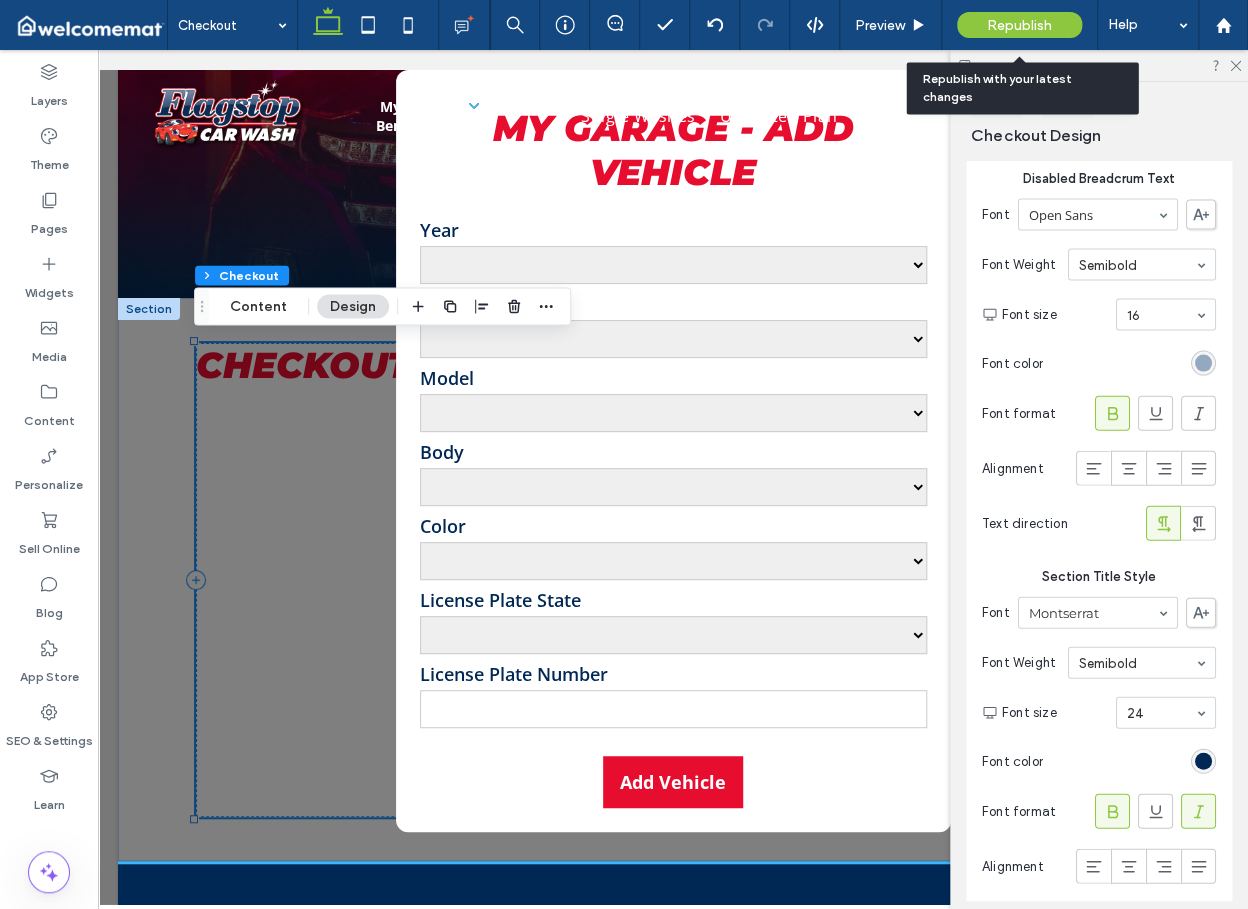 click on "Republish" at bounding box center [1019, 25] 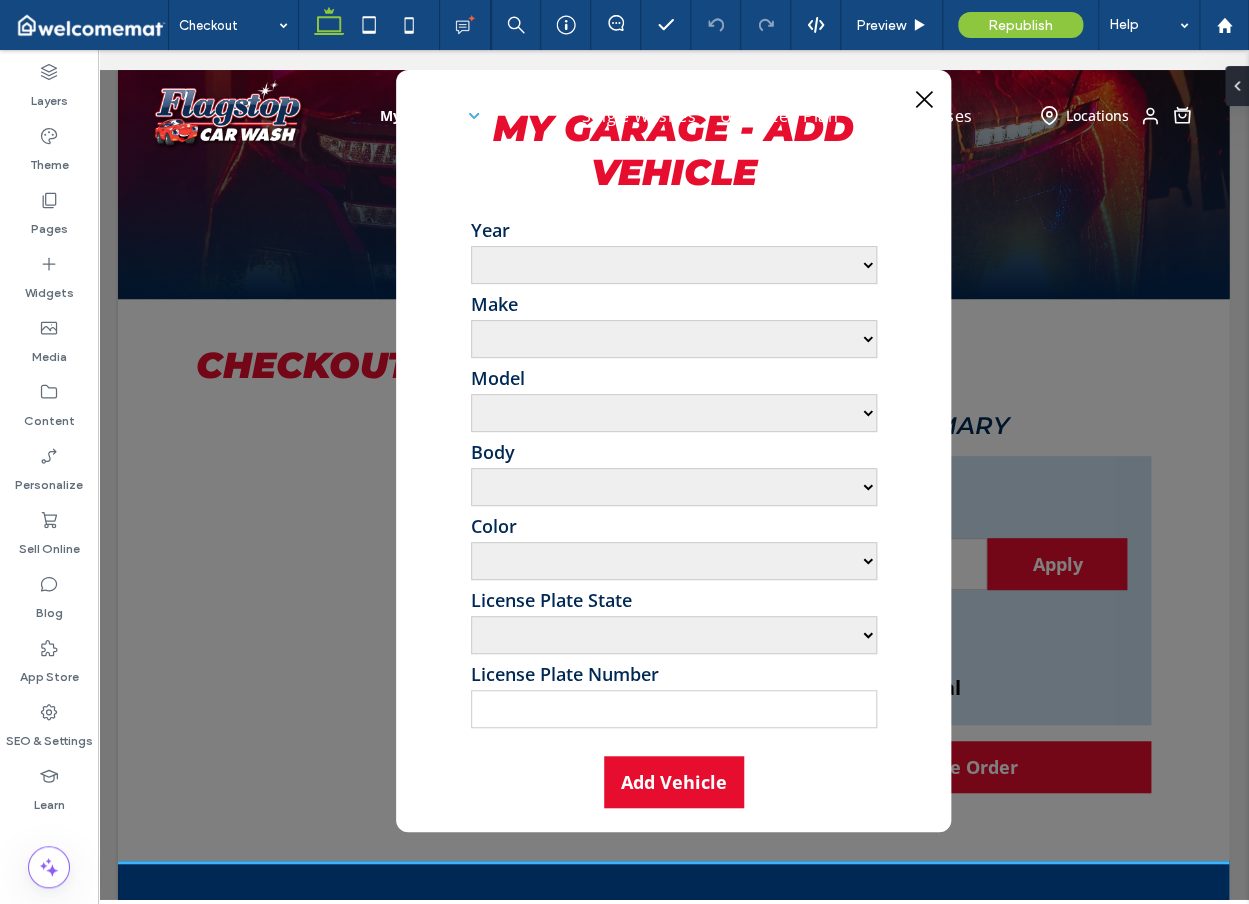 scroll, scrollTop: 0, scrollLeft: 0, axis: both 